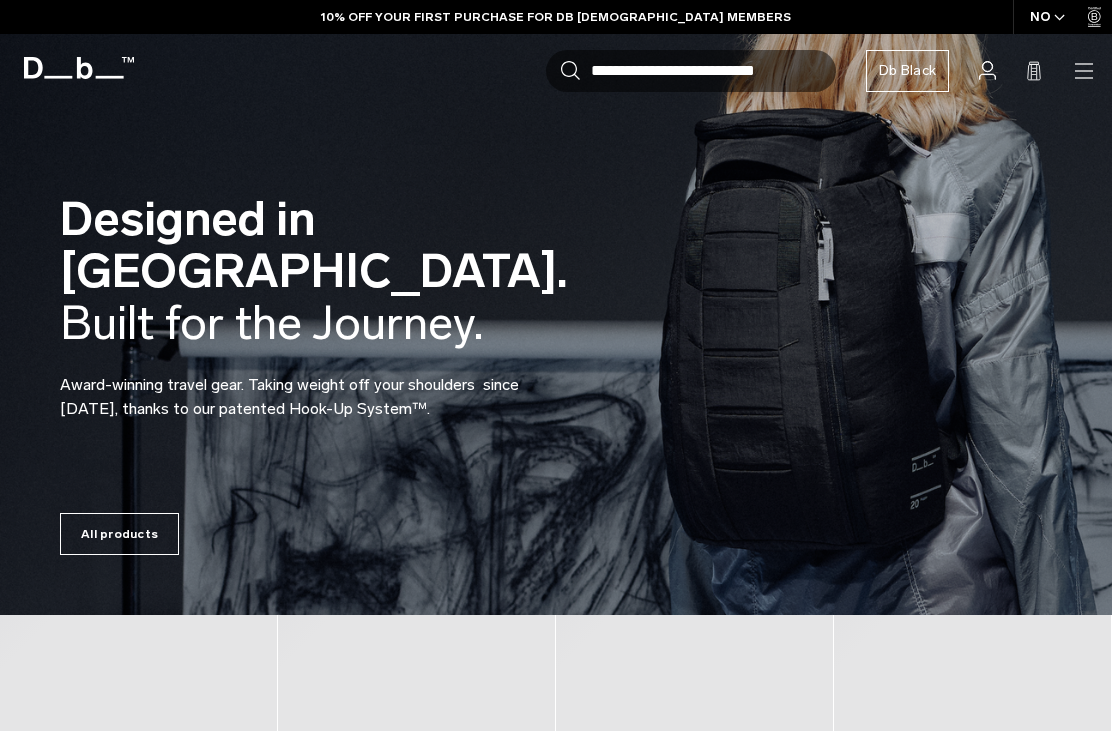 scroll, scrollTop: 0, scrollLeft: 0, axis: both 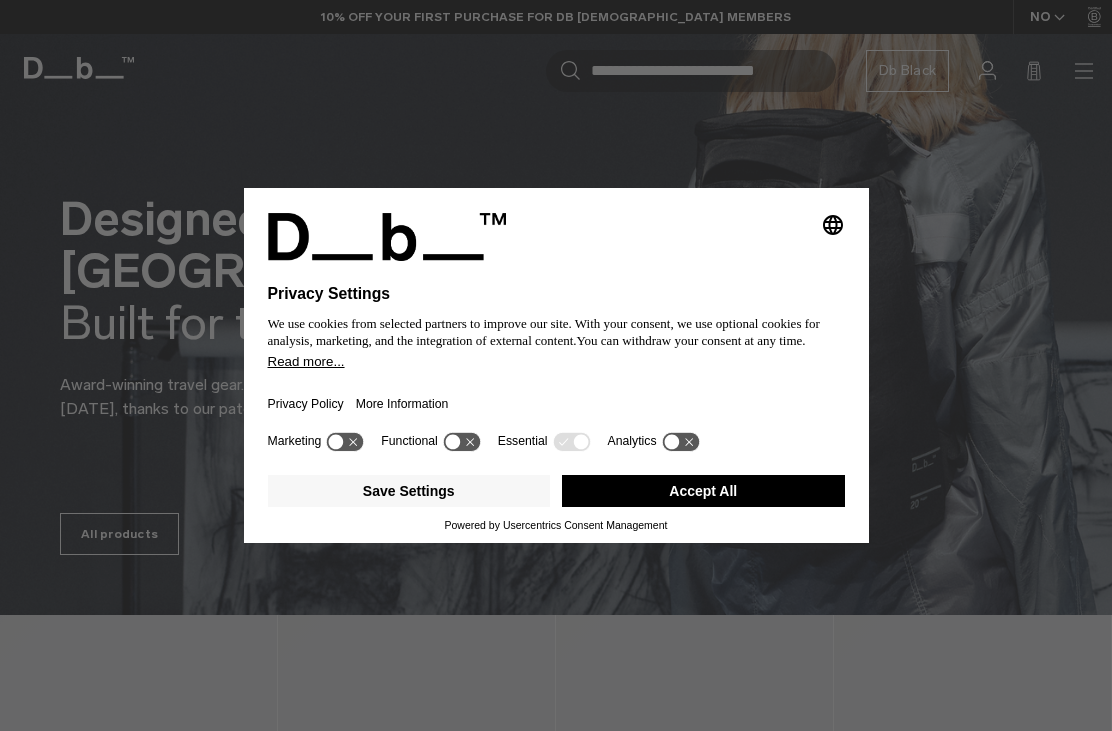 click on "Selecting an option will immediately change the language Privacy Settings We use cookies from selected partners to improve our site. With your consent, we use optional cookies for analysis, marketing, and the integration of external content.  You can withdraw your consent at any time. Read more... Privacy Policy More Information Marketing Functional Essential Analytics Save Settings Accept All Powered by   Usercentrics Consent Management" at bounding box center [556, 365] 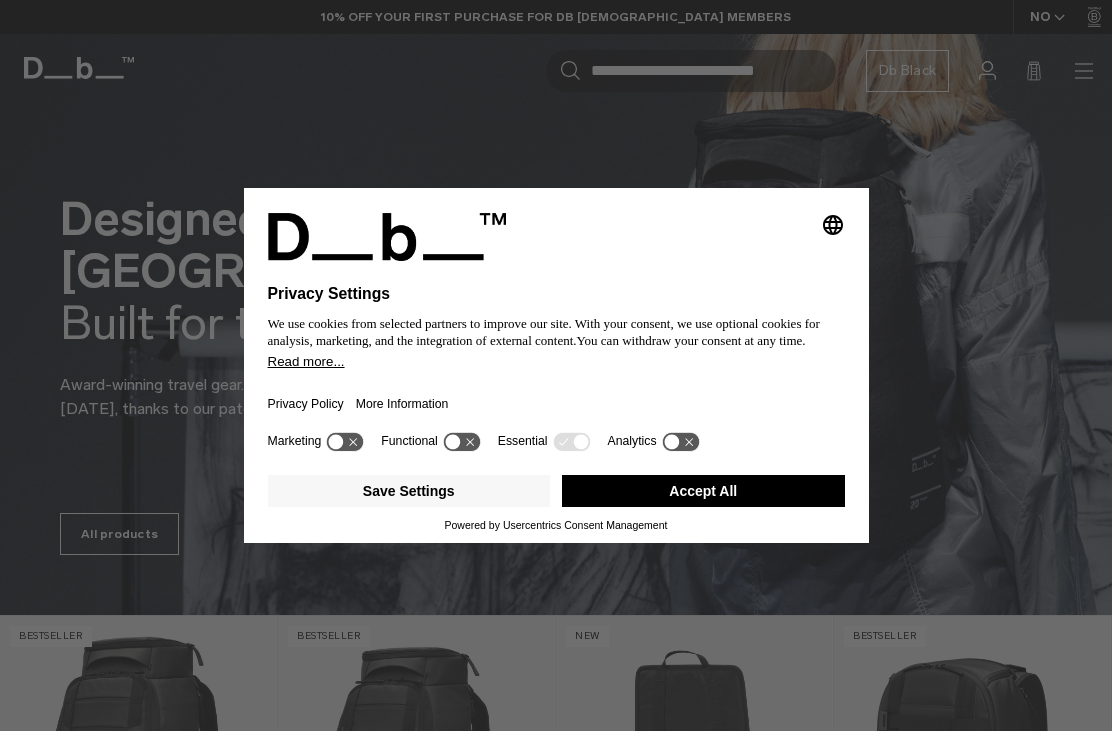 scroll, scrollTop: 0, scrollLeft: 0, axis: both 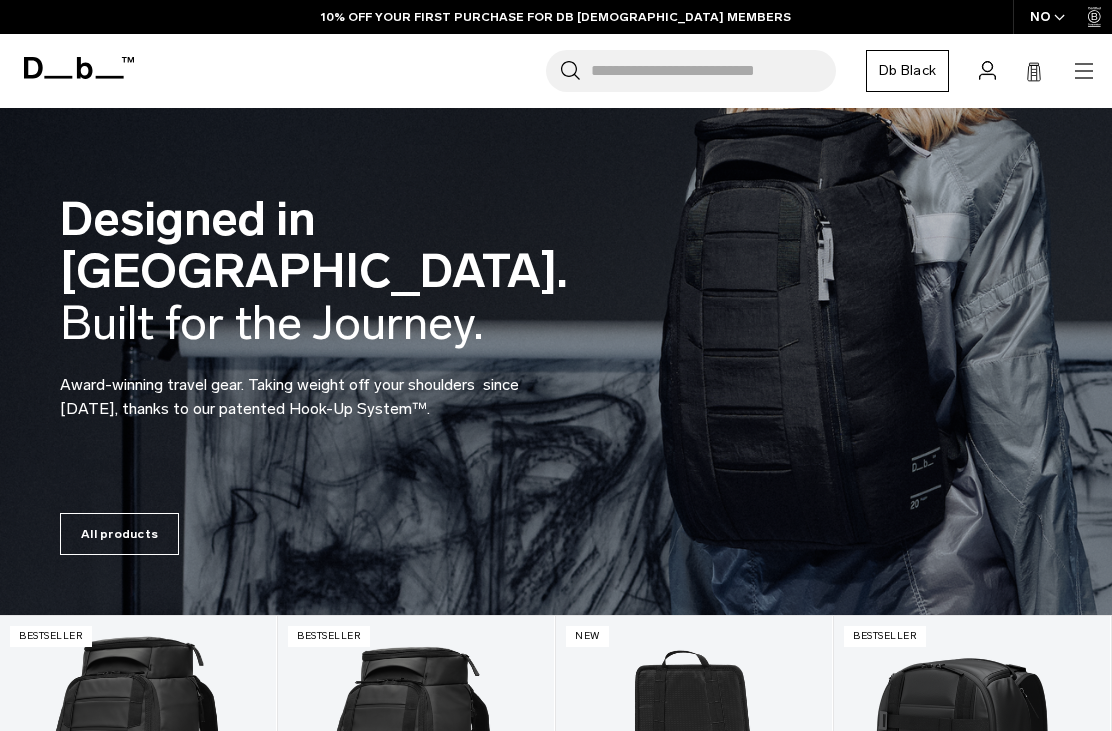 click 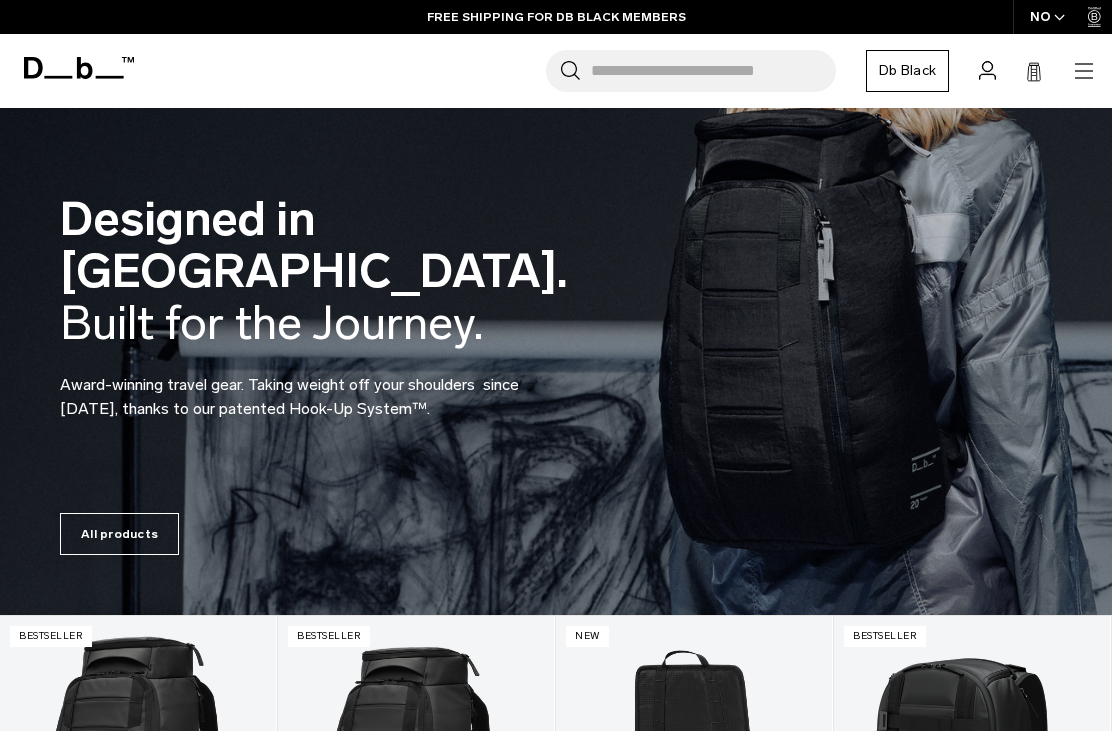 click 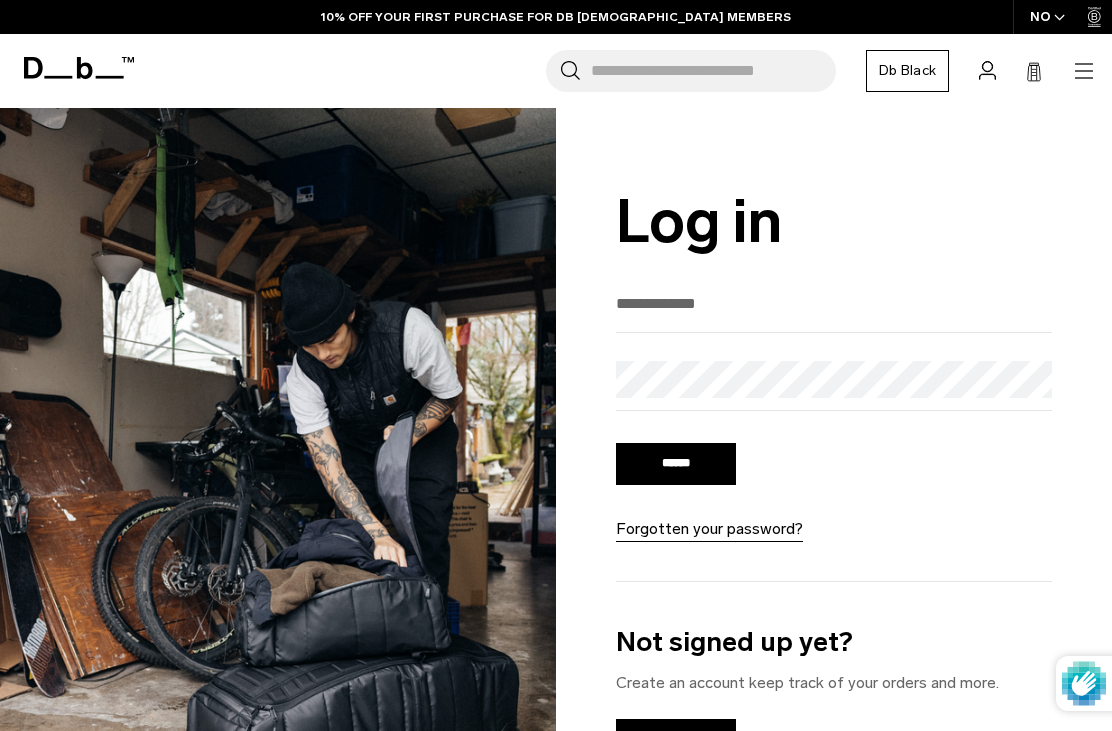 scroll, scrollTop: 0, scrollLeft: 0, axis: both 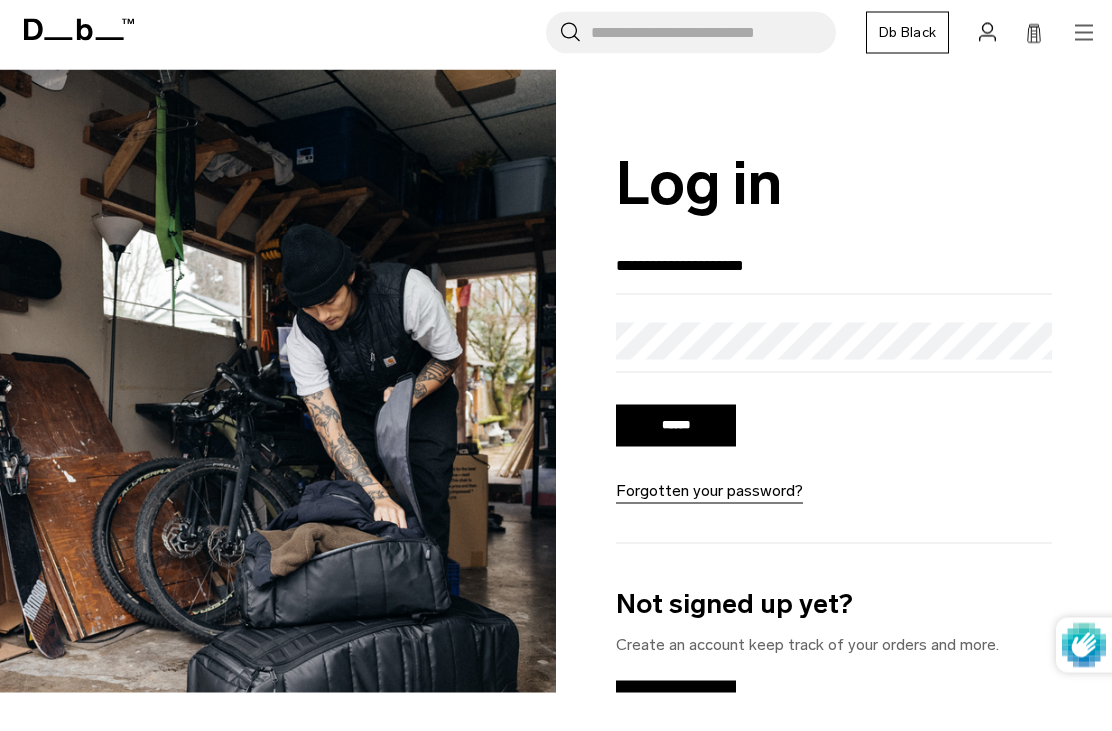 type on "**********" 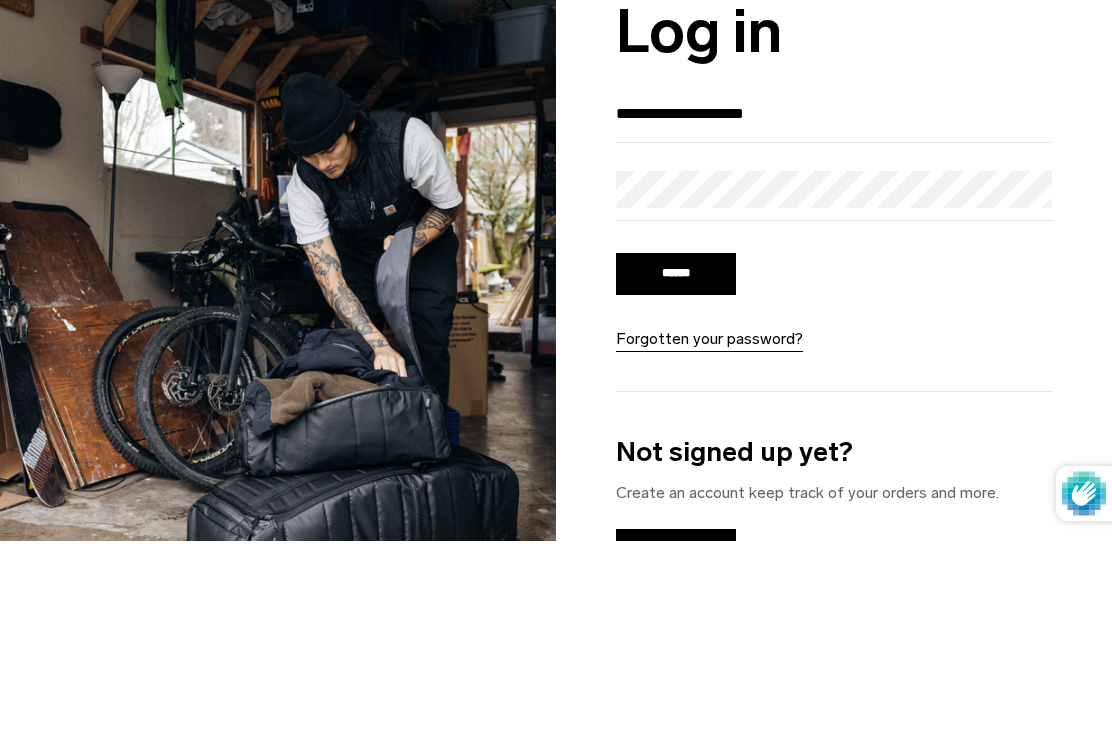 click on "******" at bounding box center [676, 464] 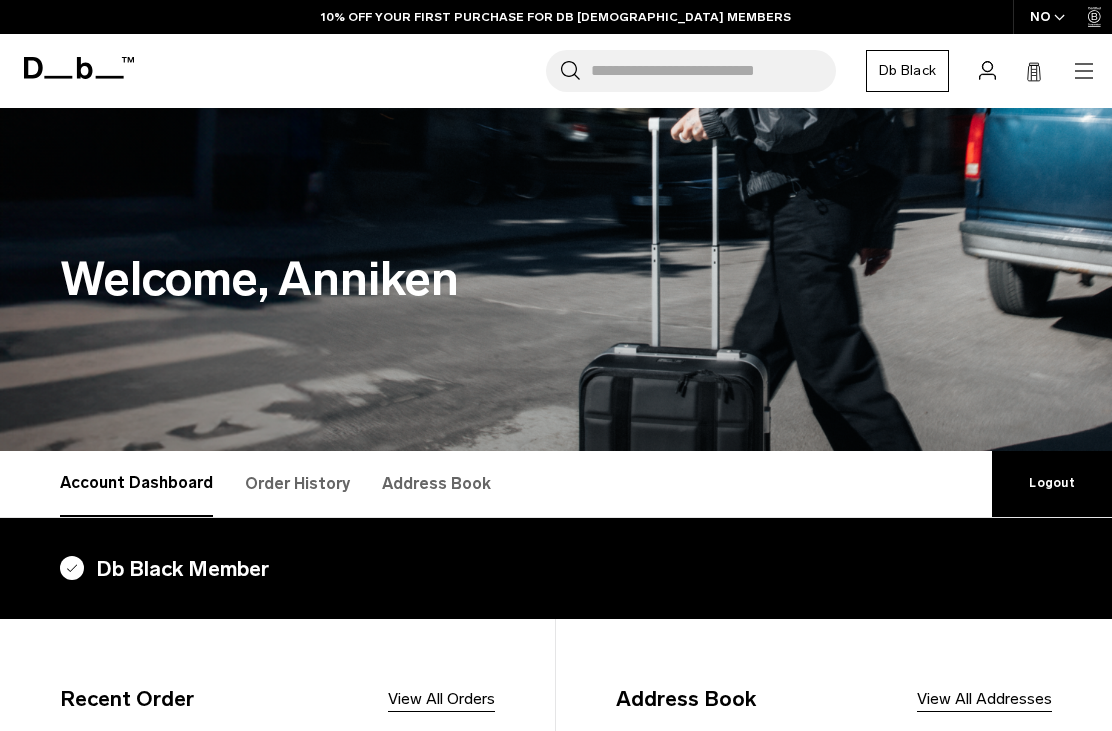 scroll, scrollTop: 0, scrollLeft: 0, axis: both 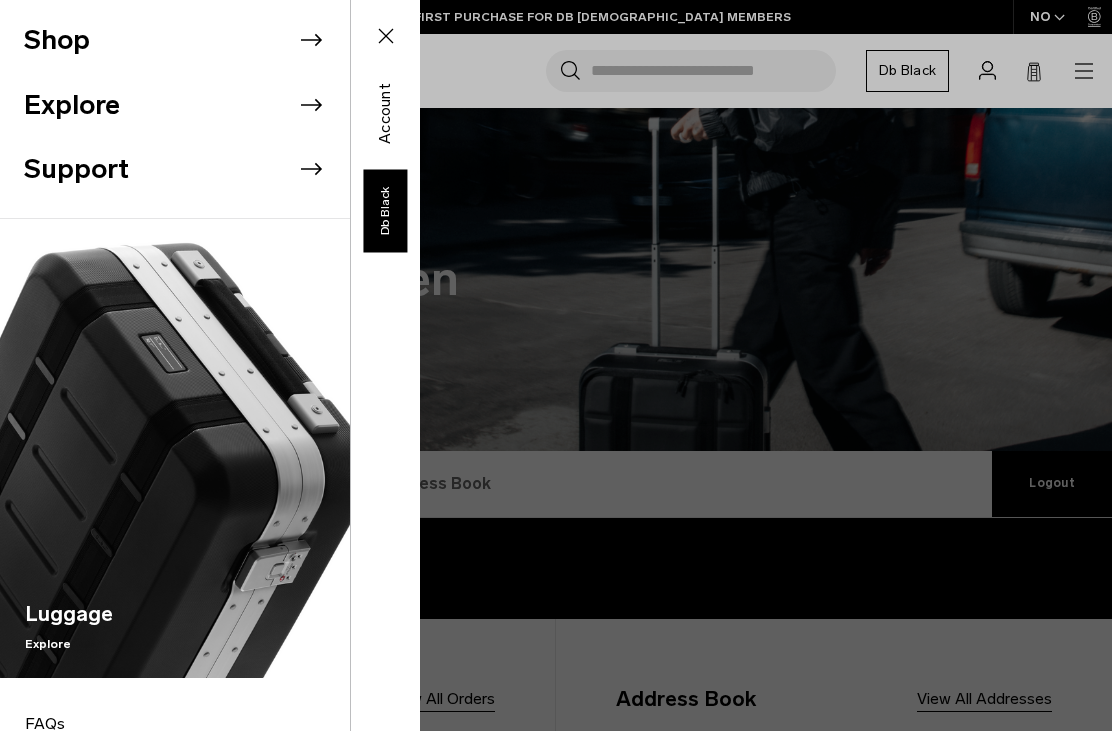 click 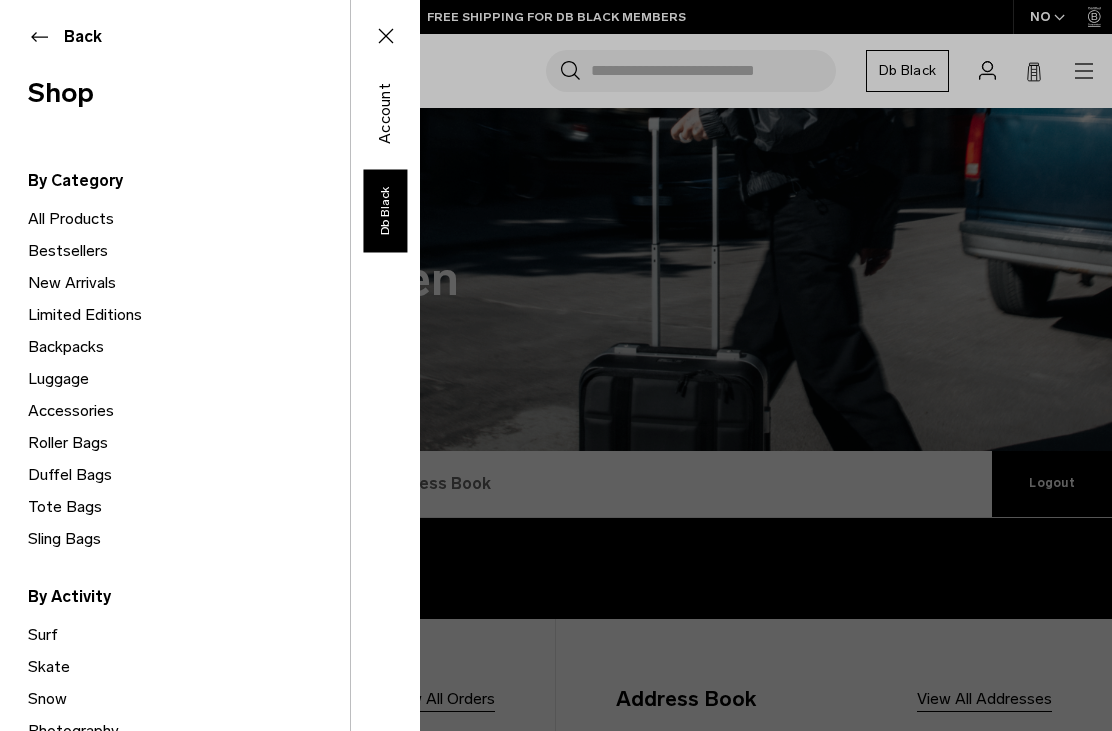 click on "Luggage" at bounding box center [189, 379] 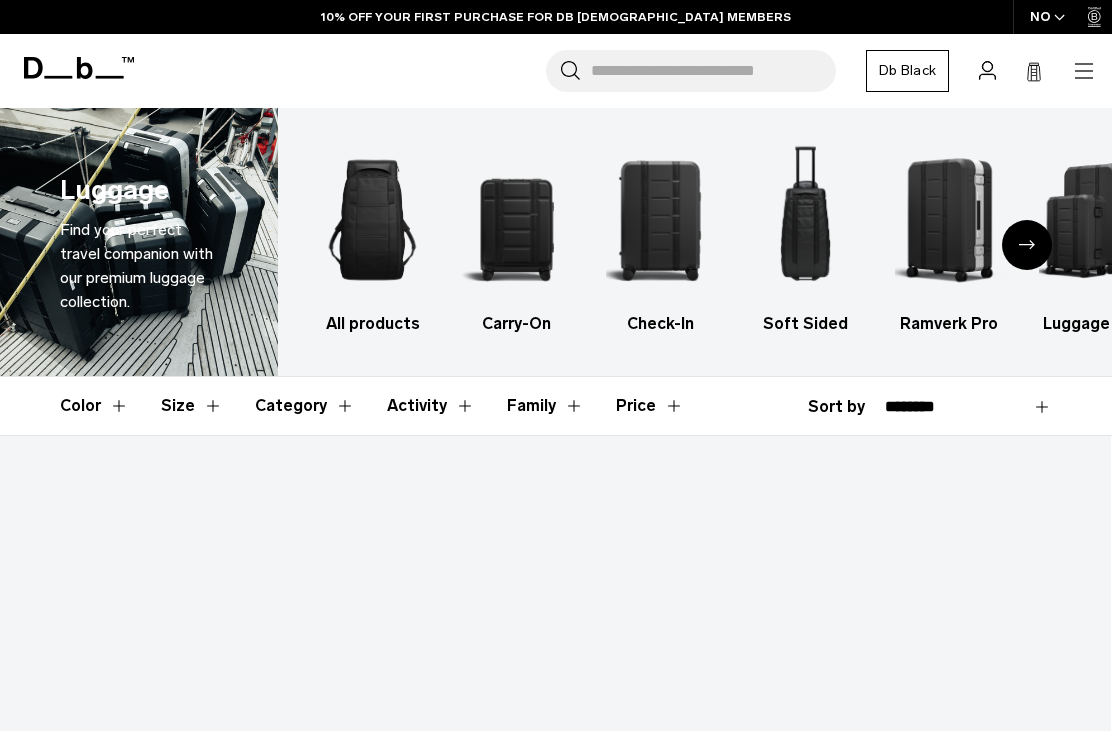 scroll, scrollTop: 107, scrollLeft: 0, axis: vertical 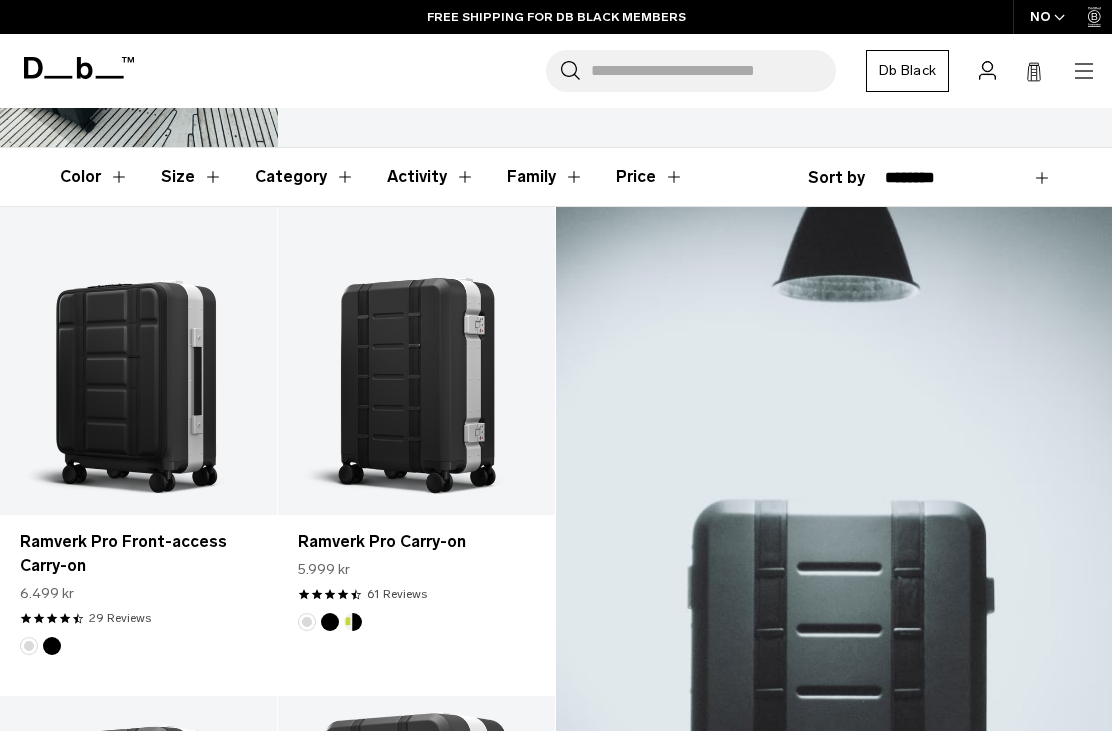 click on "**********" at bounding box center (968, 178) 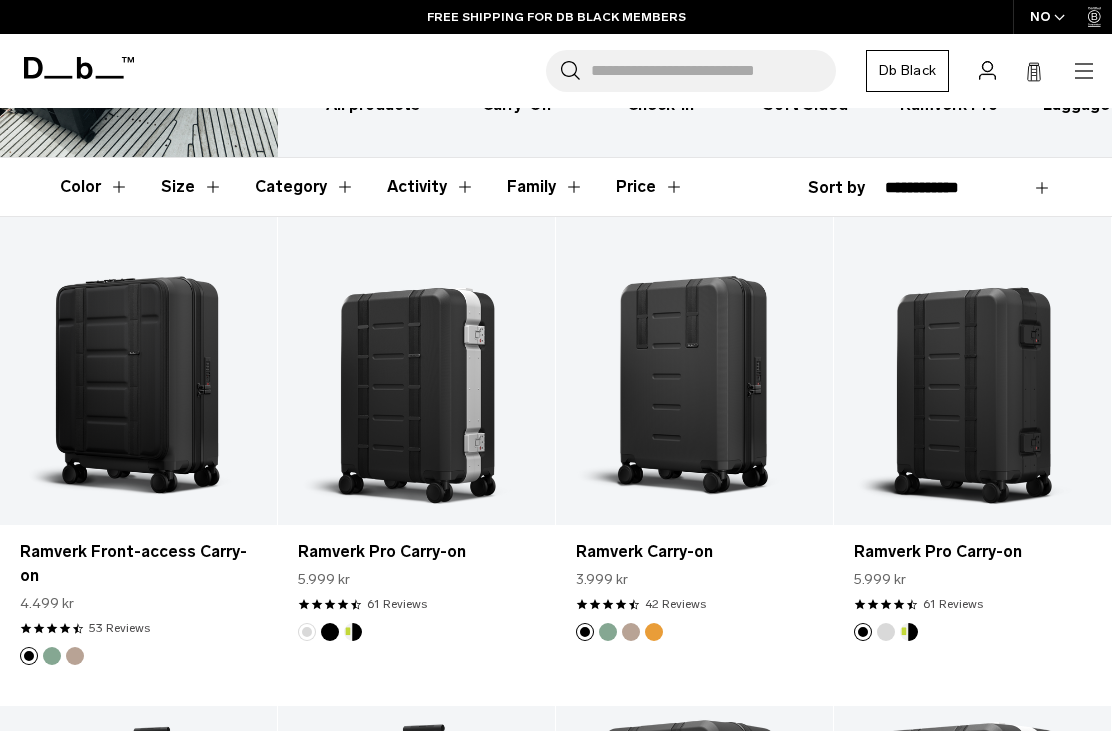 scroll, scrollTop: 0, scrollLeft: 0, axis: both 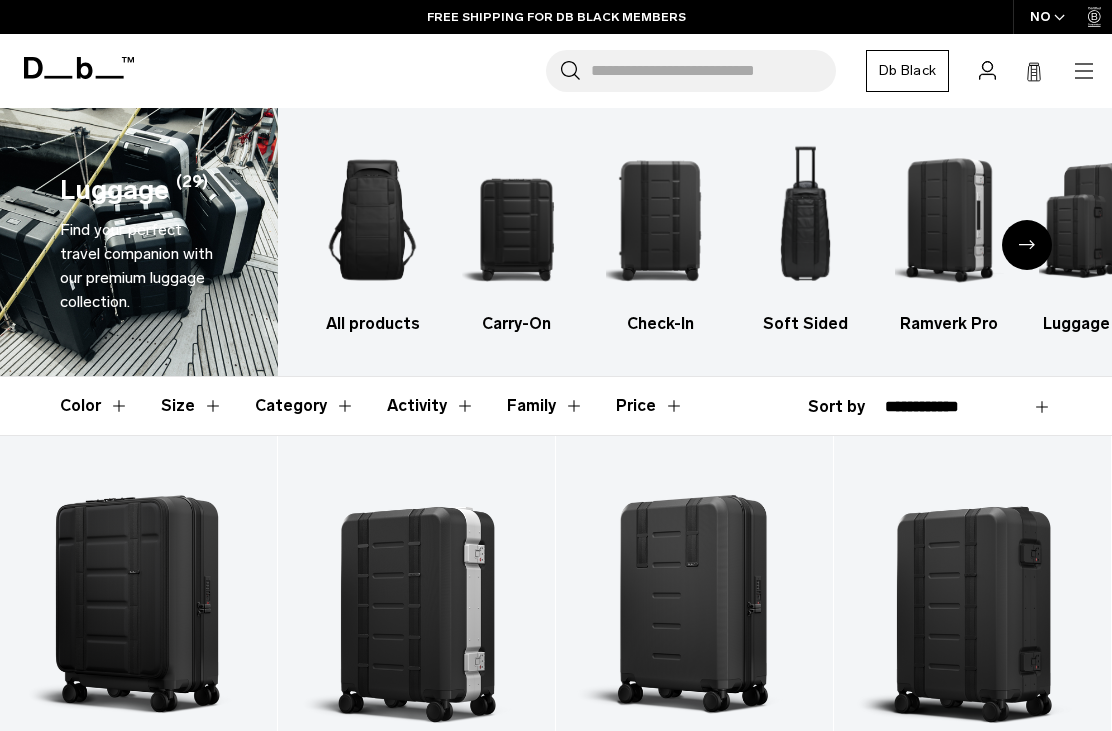 click on "Size" at bounding box center [192, 406] 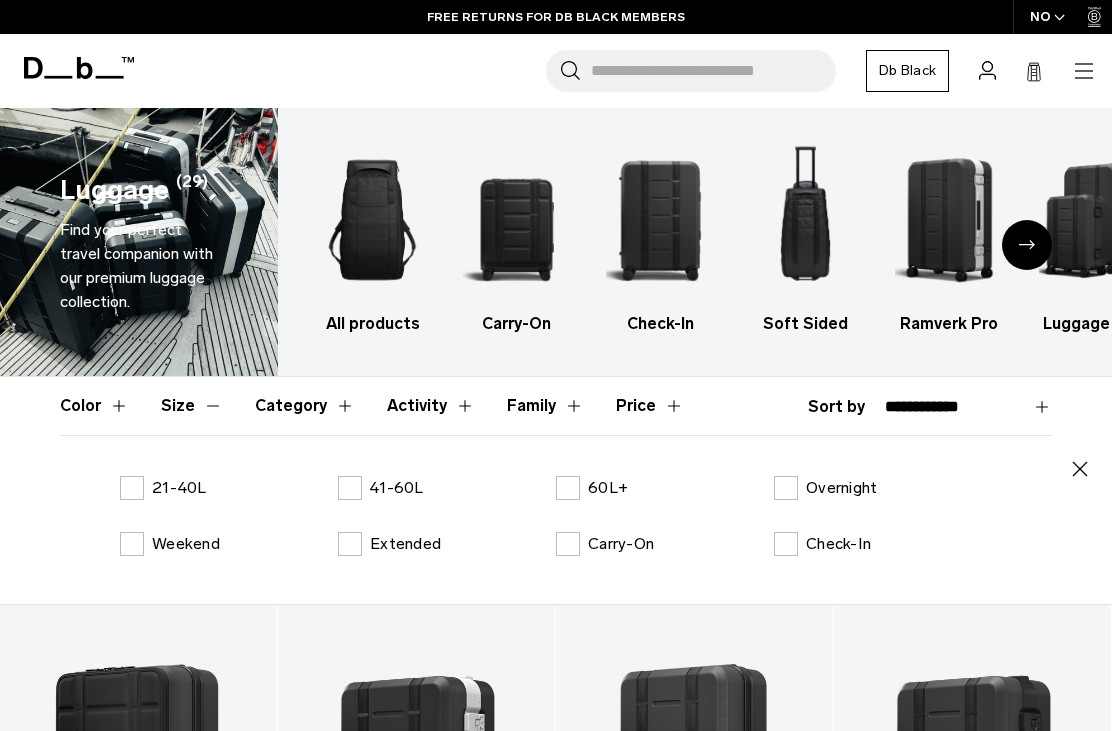 click on "60L+" at bounding box center (608, 488) 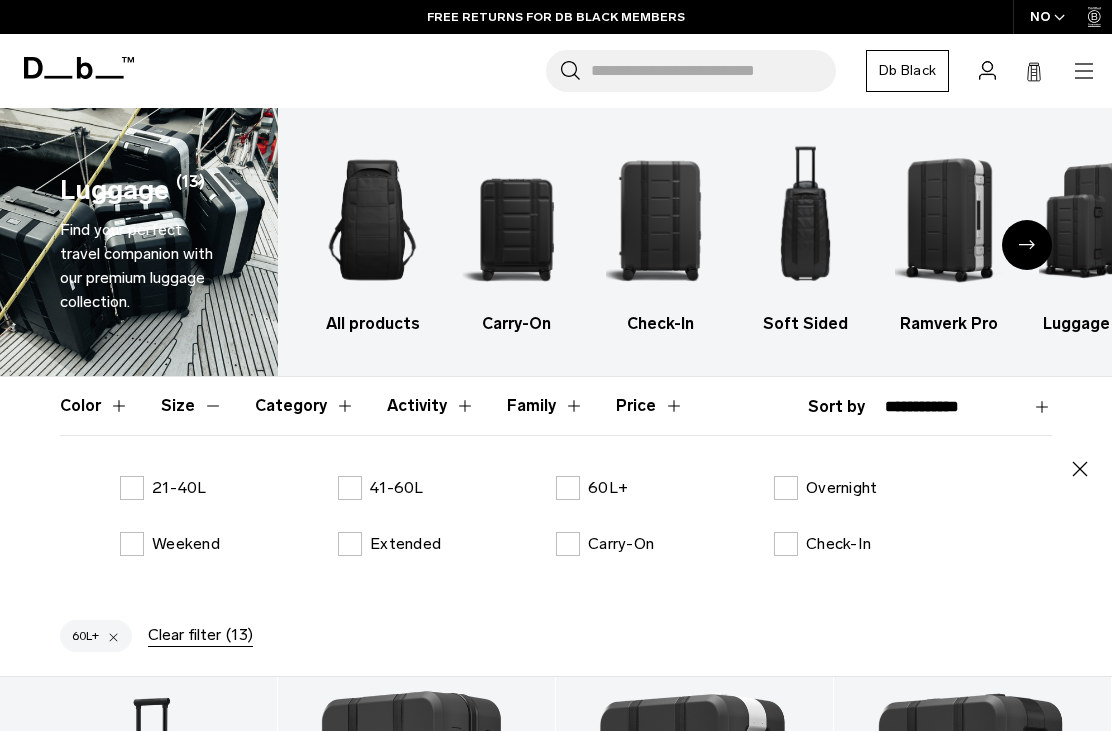 click 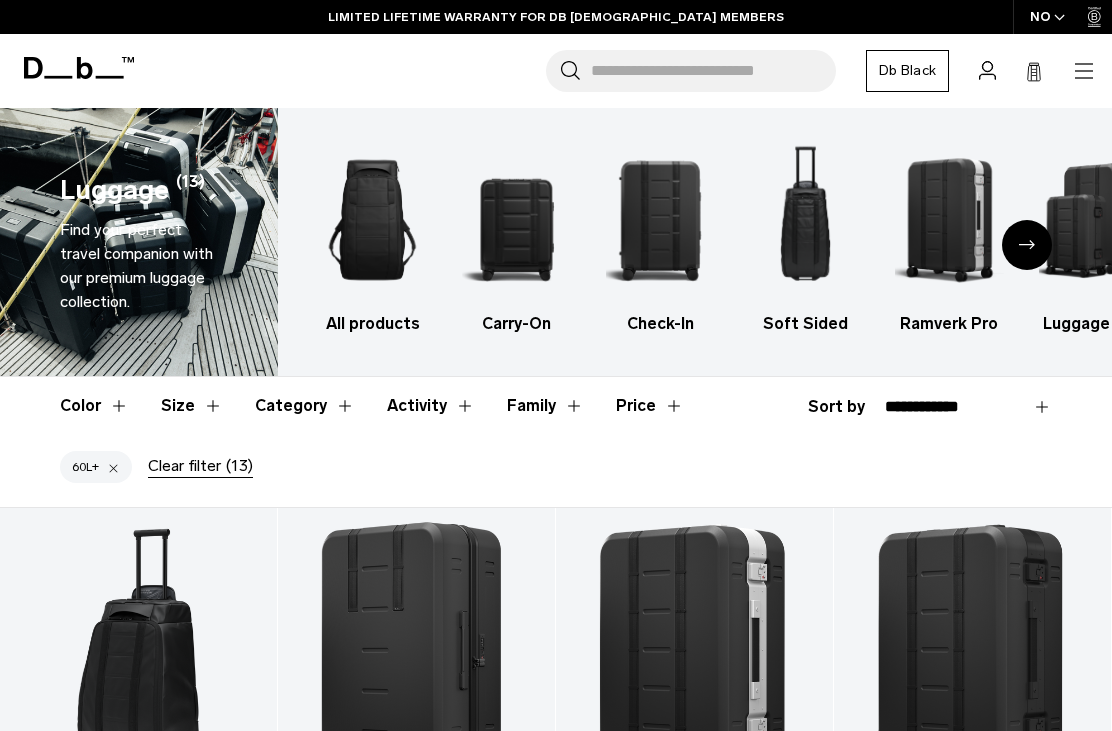 click on "Color" at bounding box center [94, 406] 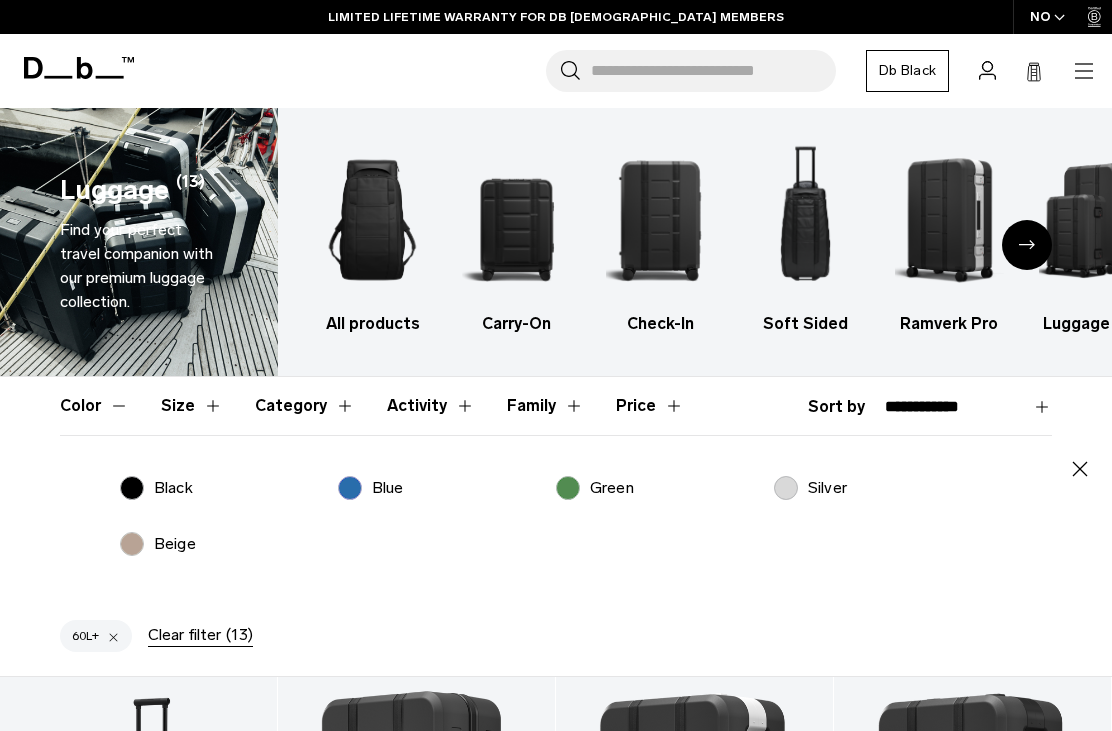 click on "Black" at bounding box center (156, 488) 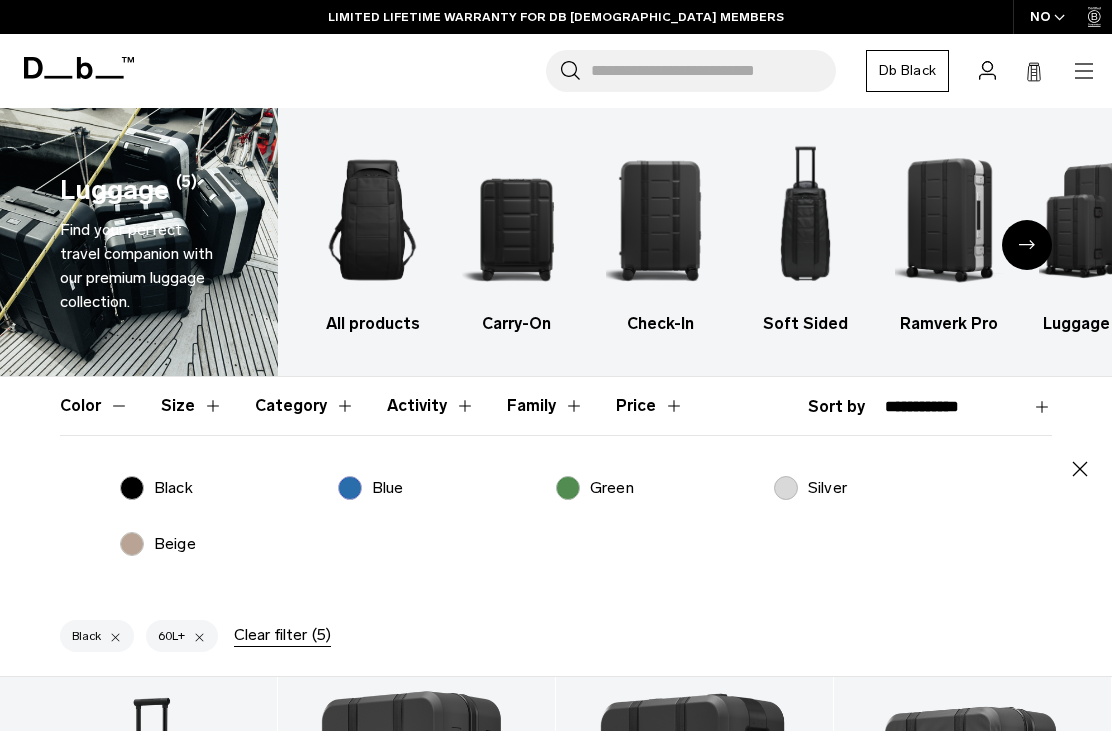 click 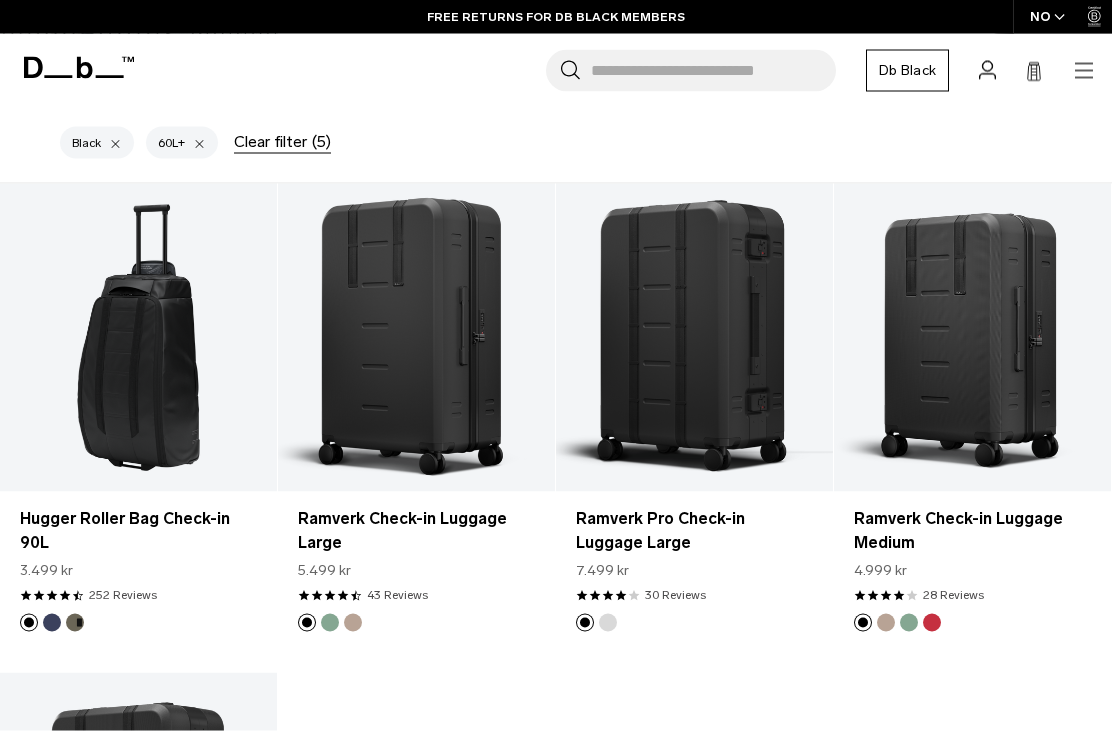 scroll, scrollTop: 325, scrollLeft: 0, axis: vertical 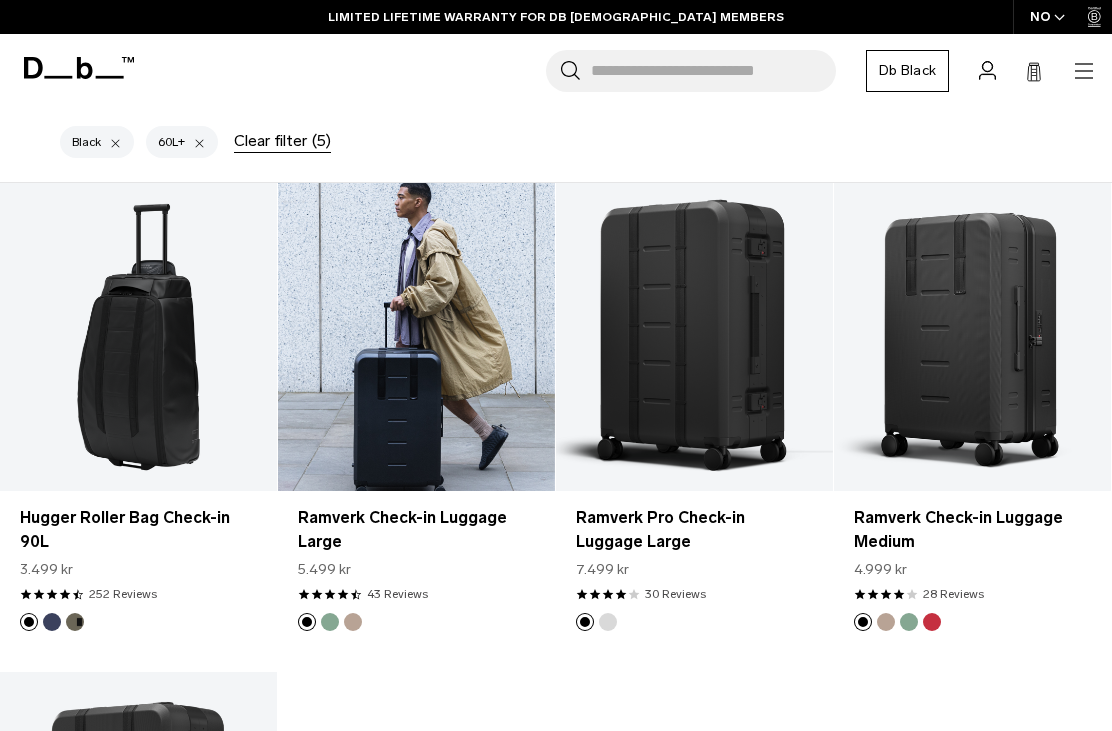 click at bounding box center [416, 337] 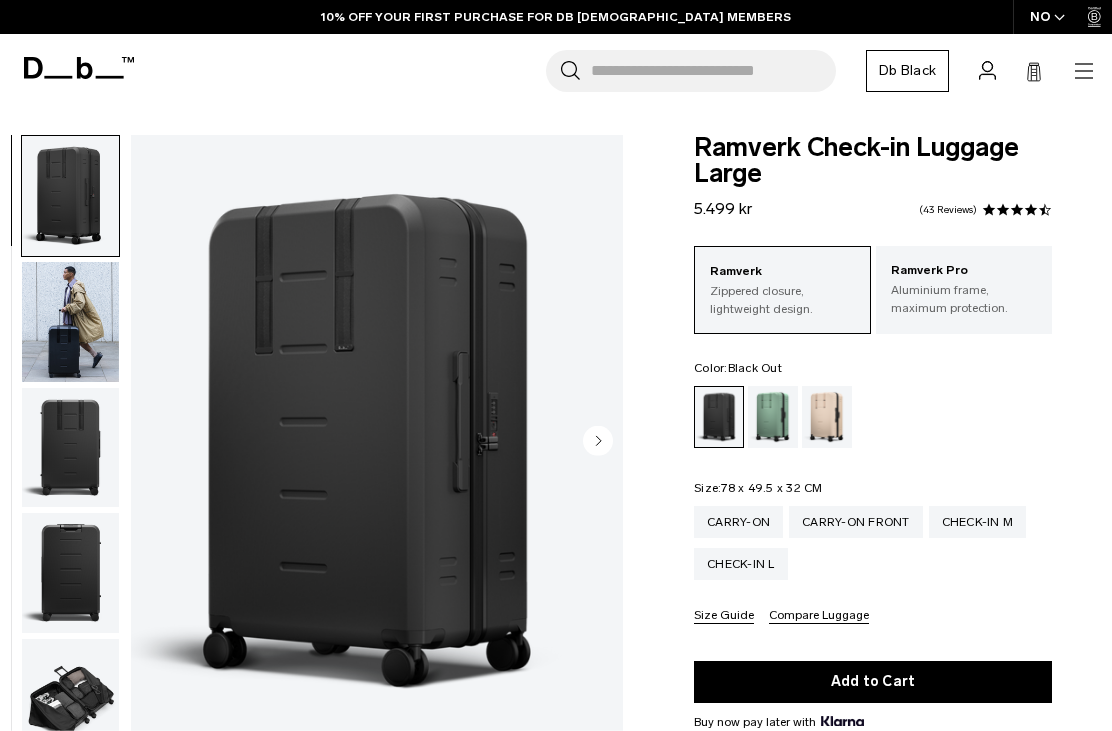 scroll, scrollTop: 0, scrollLeft: 0, axis: both 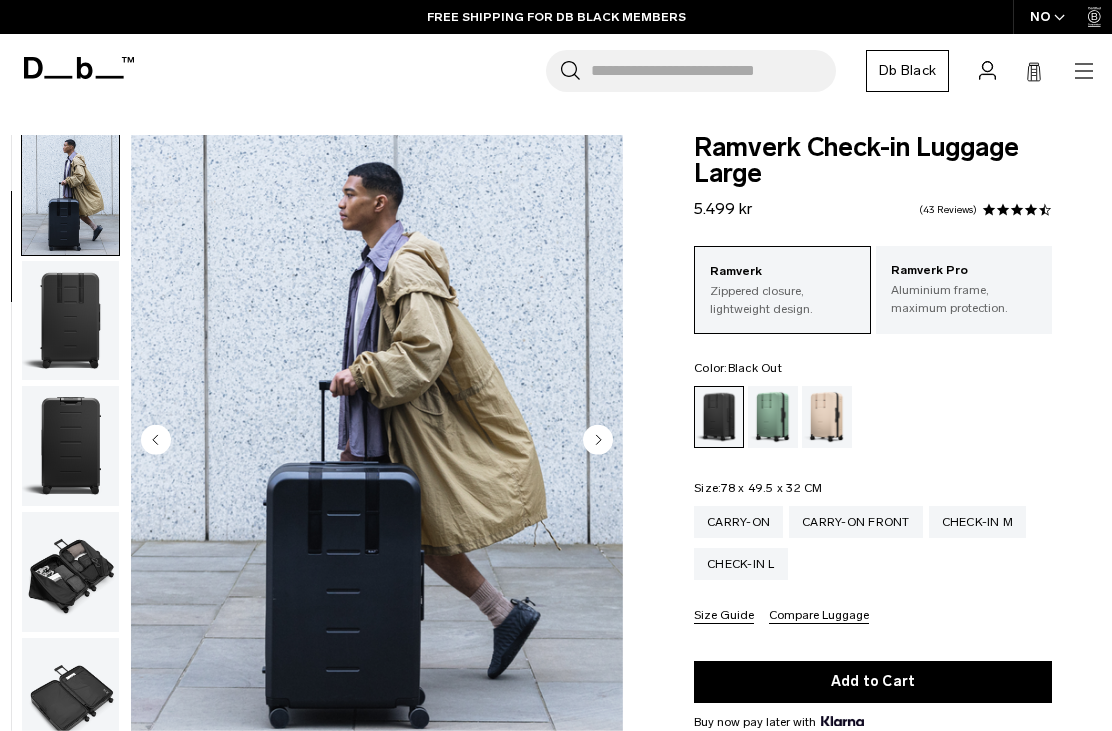 click at bounding box center (70, 321) 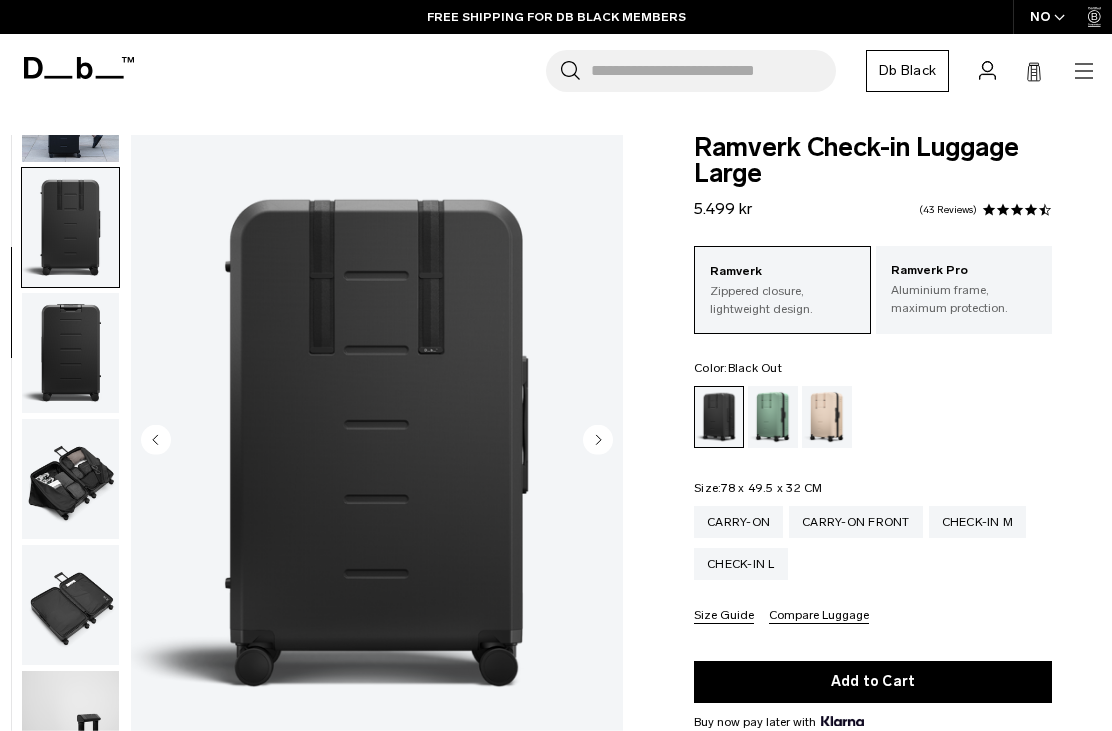 scroll, scrollTop: 255, scrollLeft: 0, axis: vertical 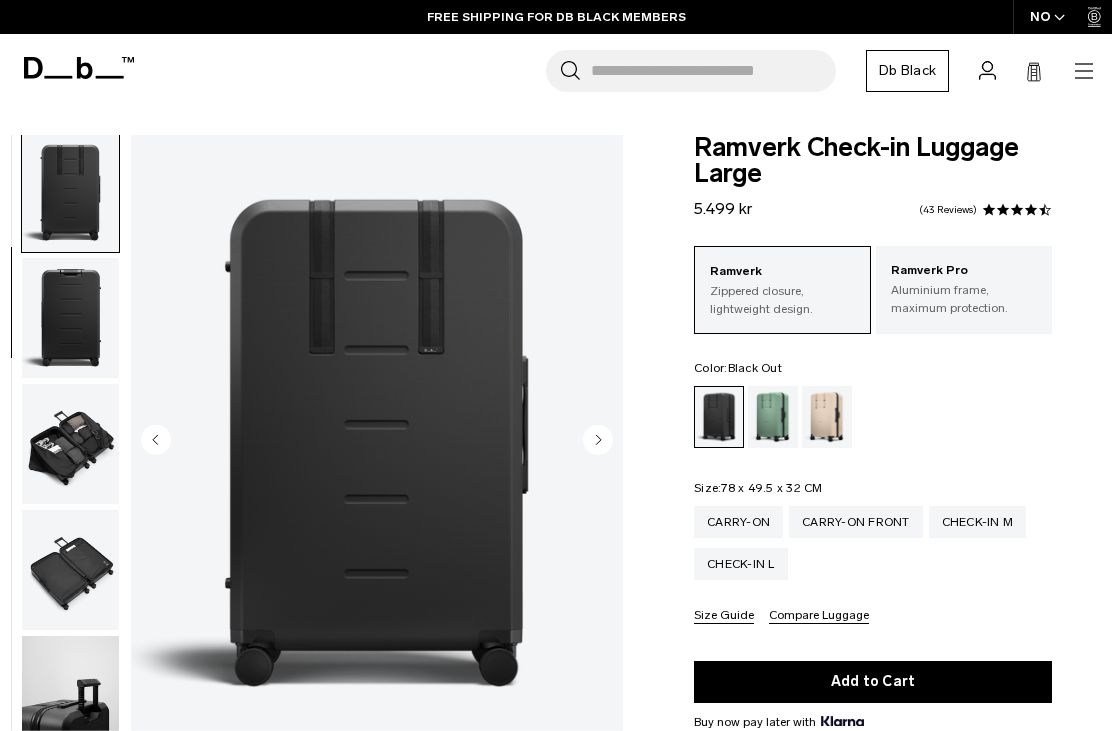 click at bounding box center (70, 318) 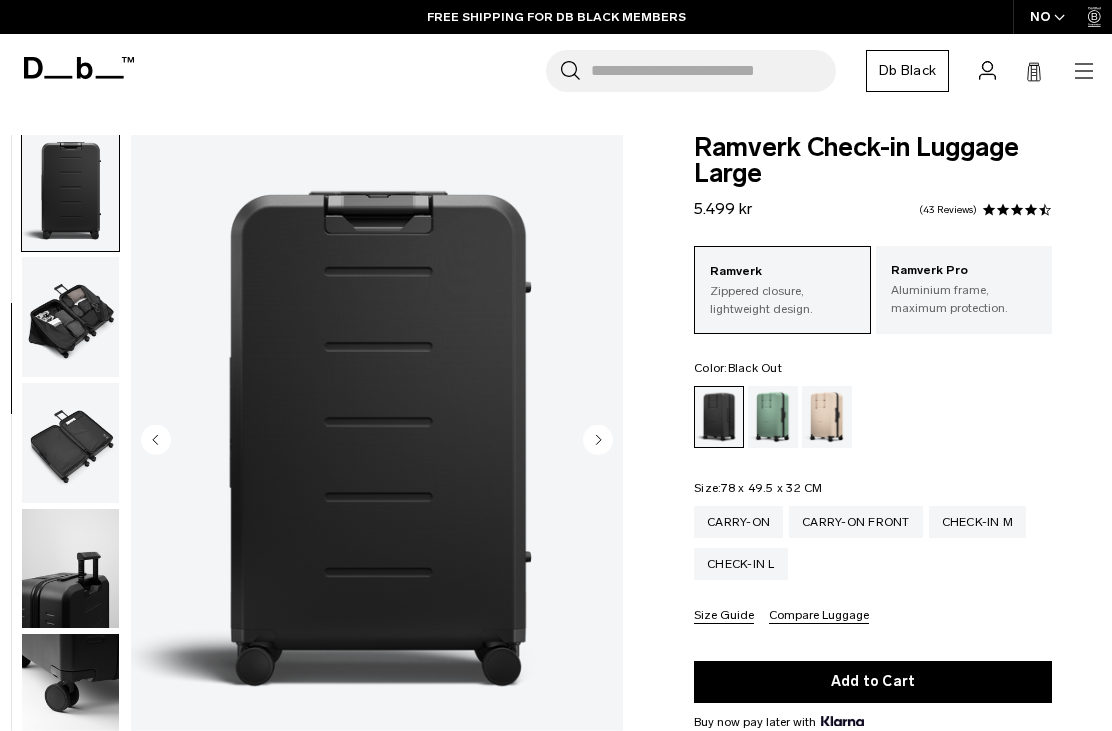 click at bounding box center [70, 317] 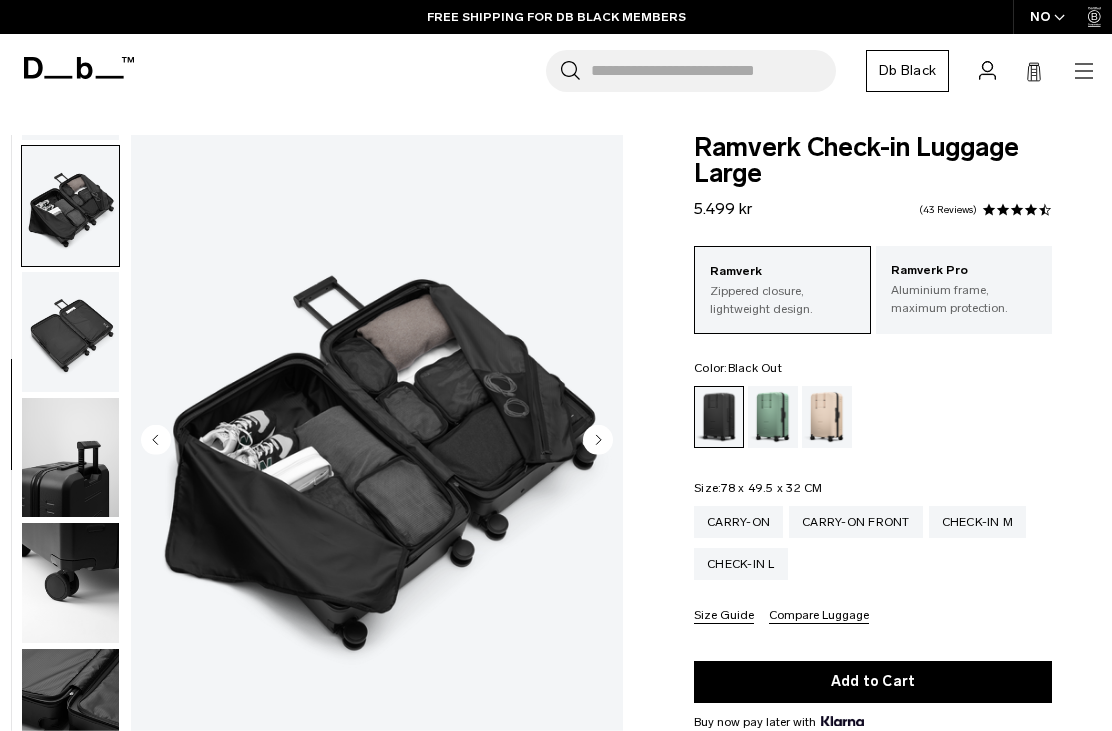 scroll, scrollTop: 509, scrollLeft: 0, axis: vertical 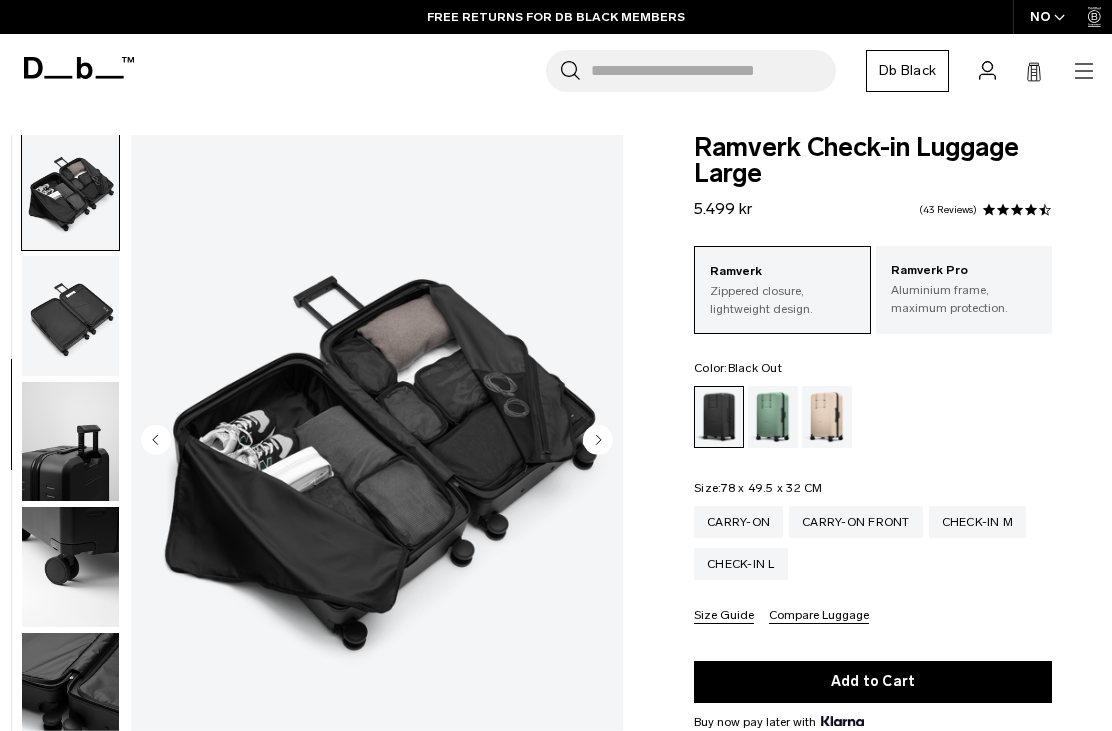 click at bounding box center [70, 316] 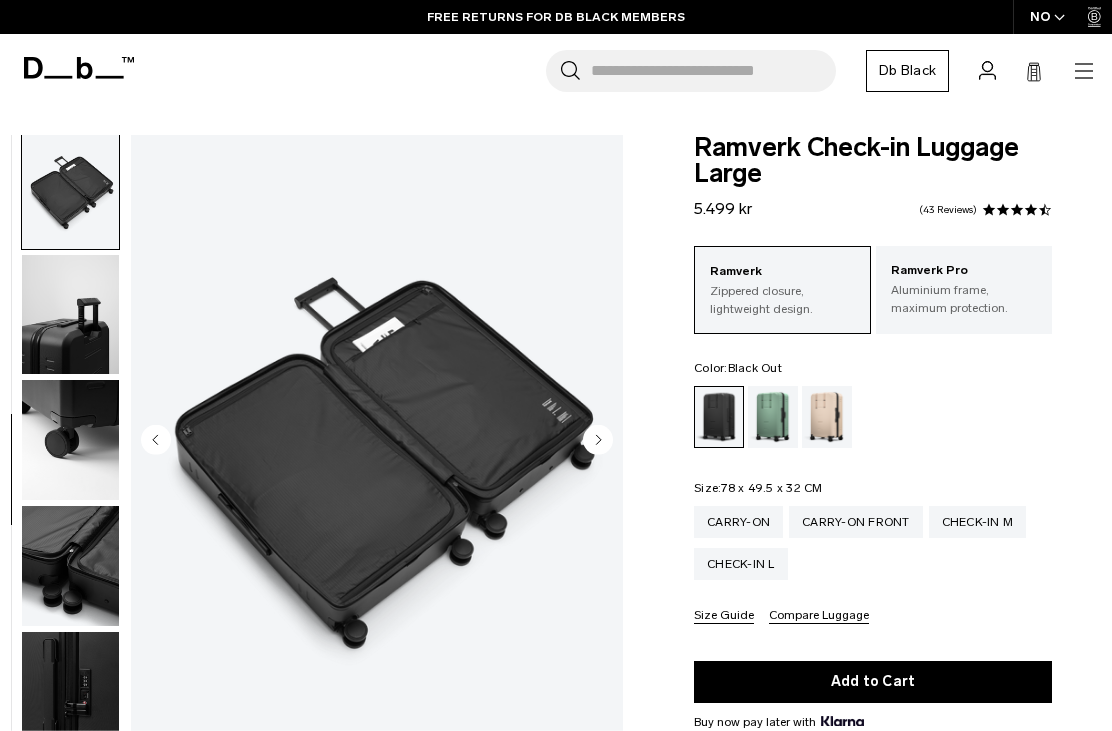 click at bounding box center [70, 315] 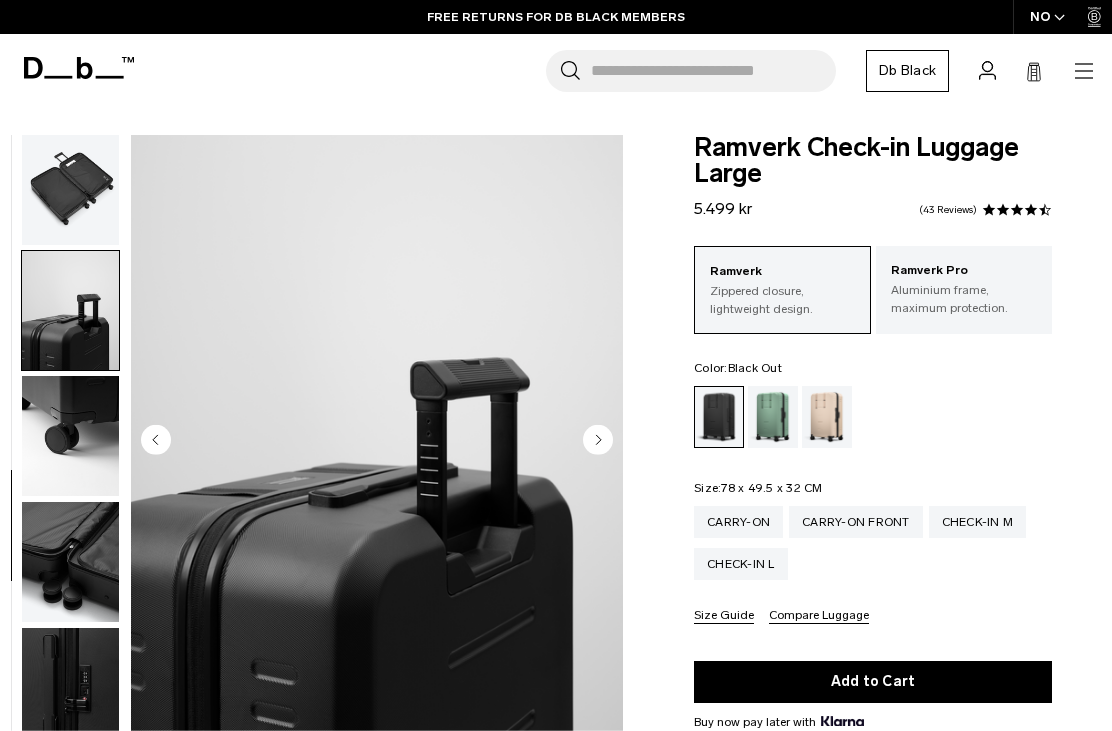 scroll, scrollTop: 655, scrollLeft: 0, axis: vertical 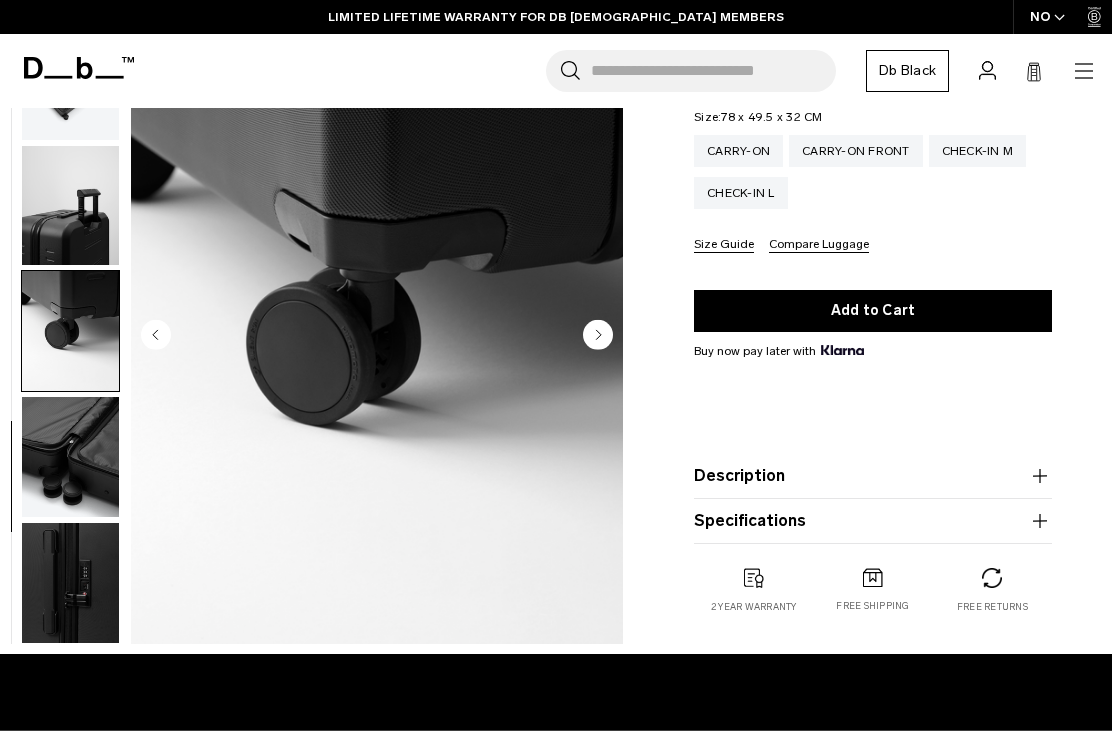 click 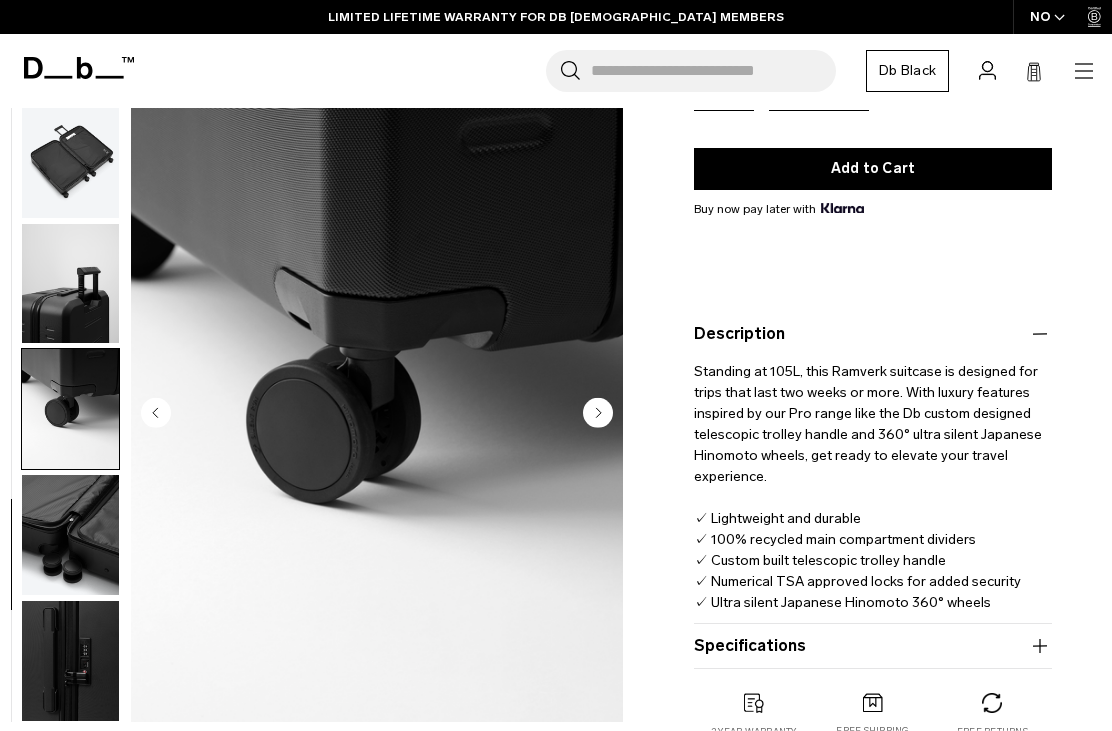 scroll, scrollTop: 514, scrollLeft: 0, axis: vertical 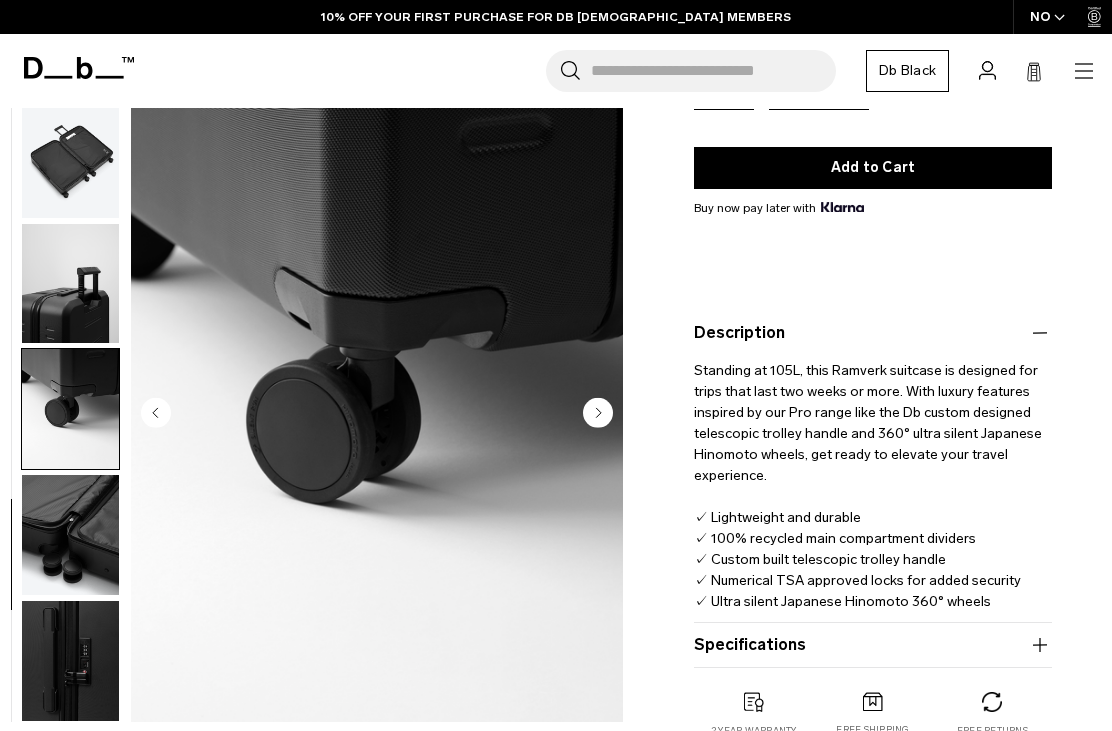 click 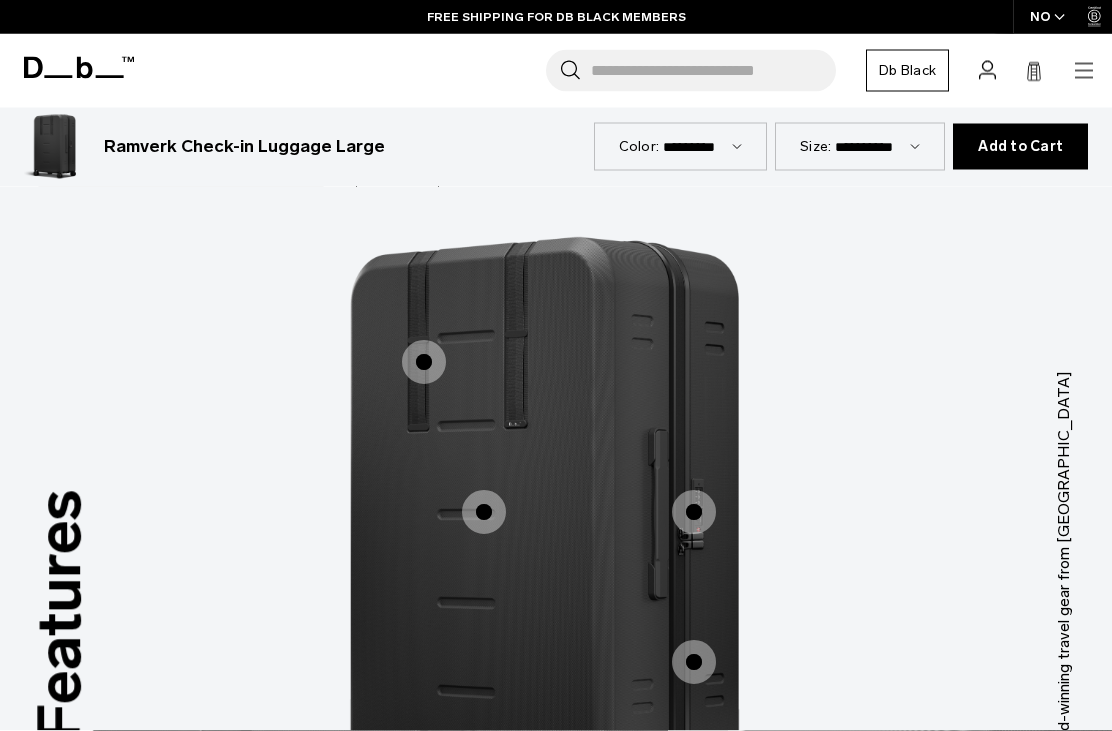scroll, scrollTop: 1732, scrollLeft: 0, axis: vertical 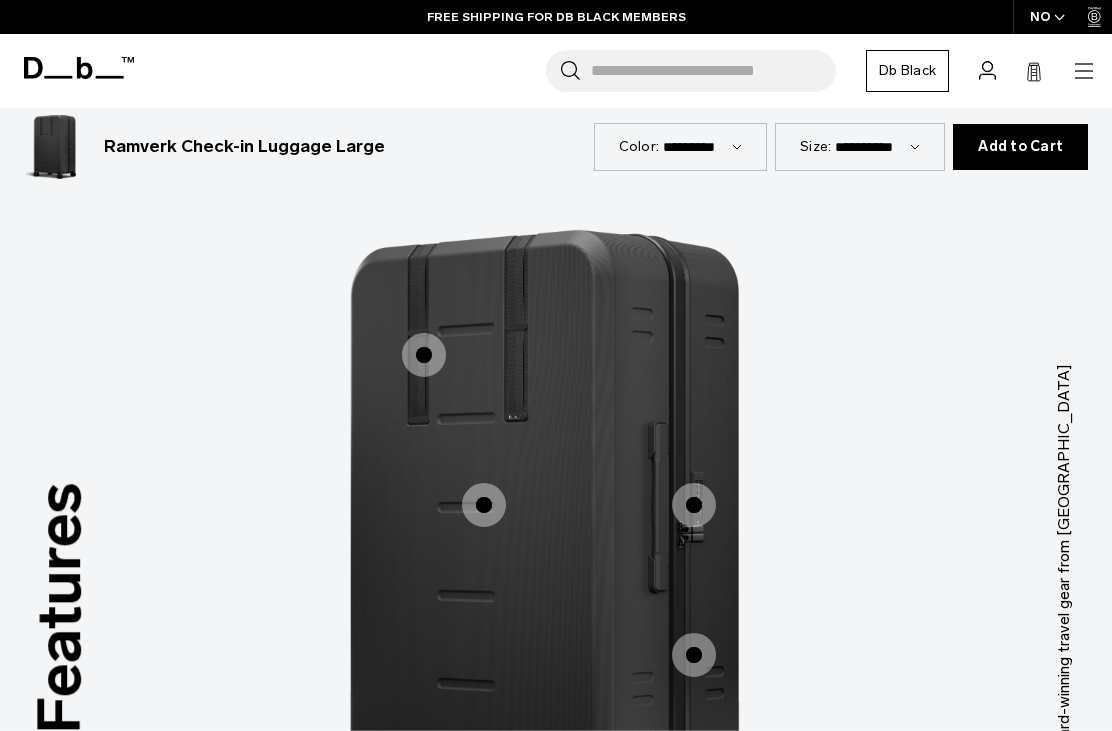 click at bounding box center [424, 355] 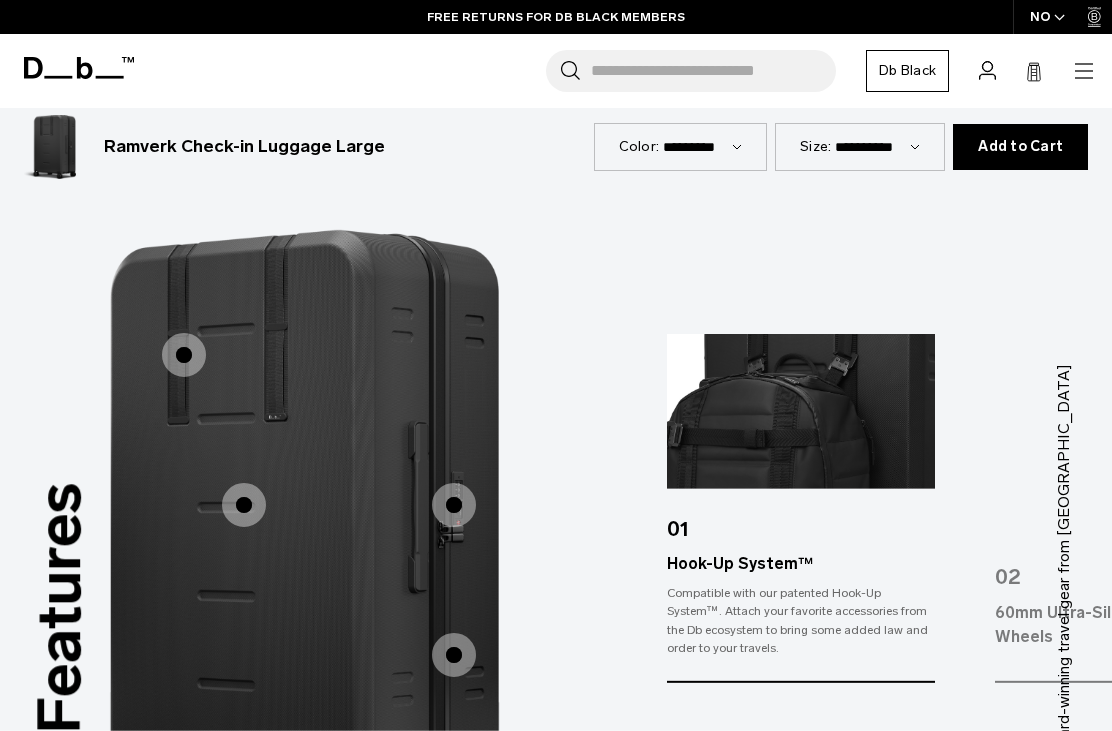 click at bounding box center (244, 505) 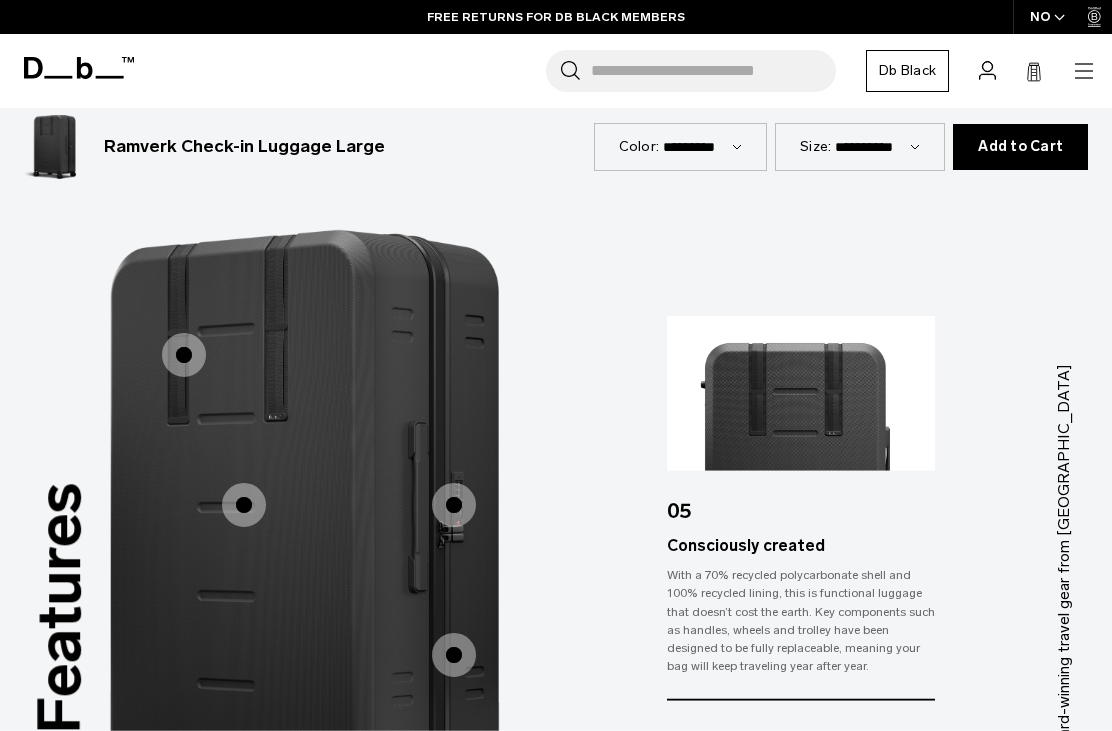 click at bounding box center [454, 505] 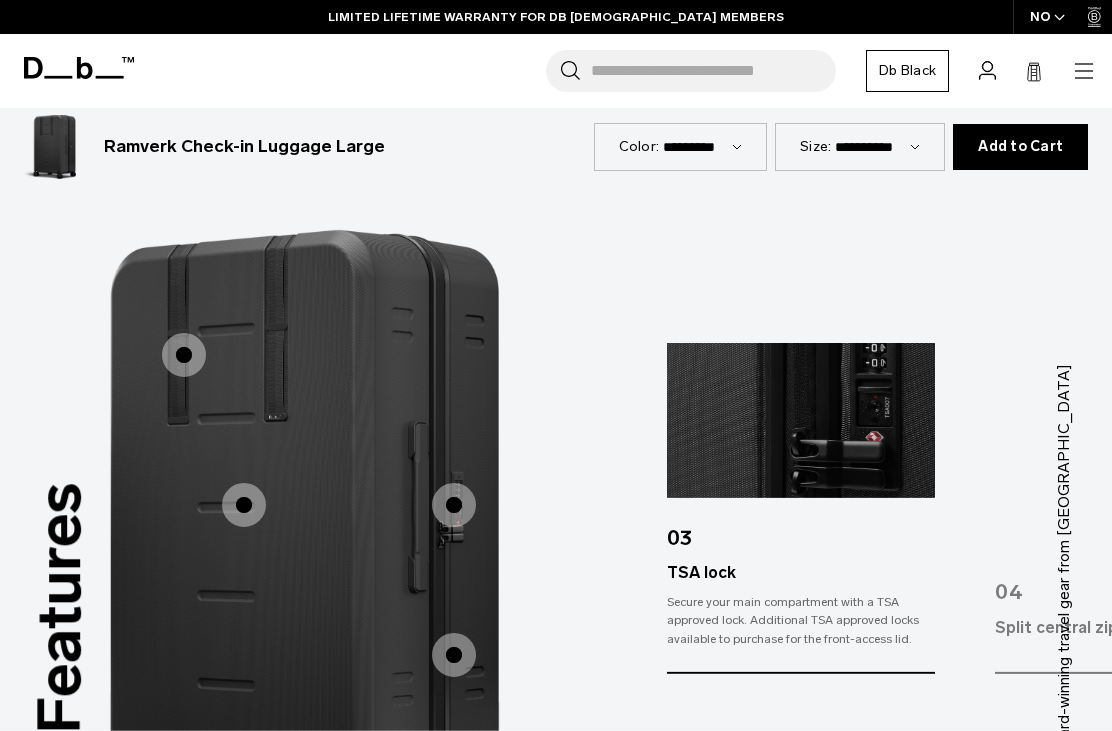 click at bounding box center [454, 655] 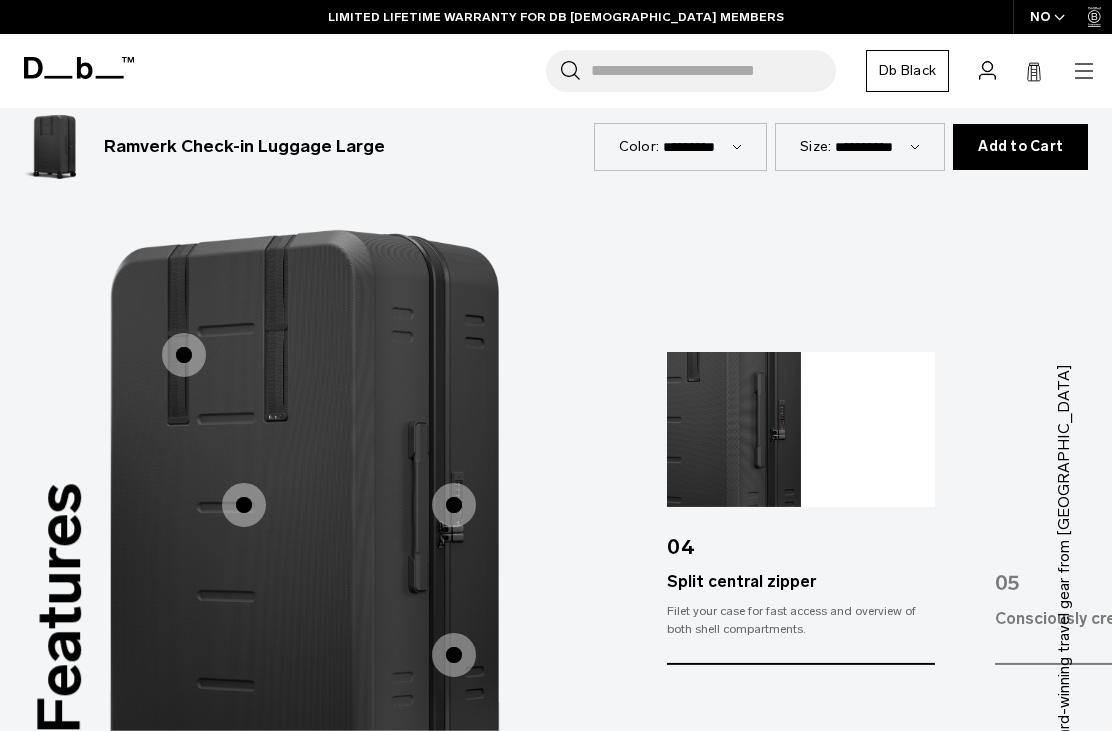click at bounding box center [364, 783] 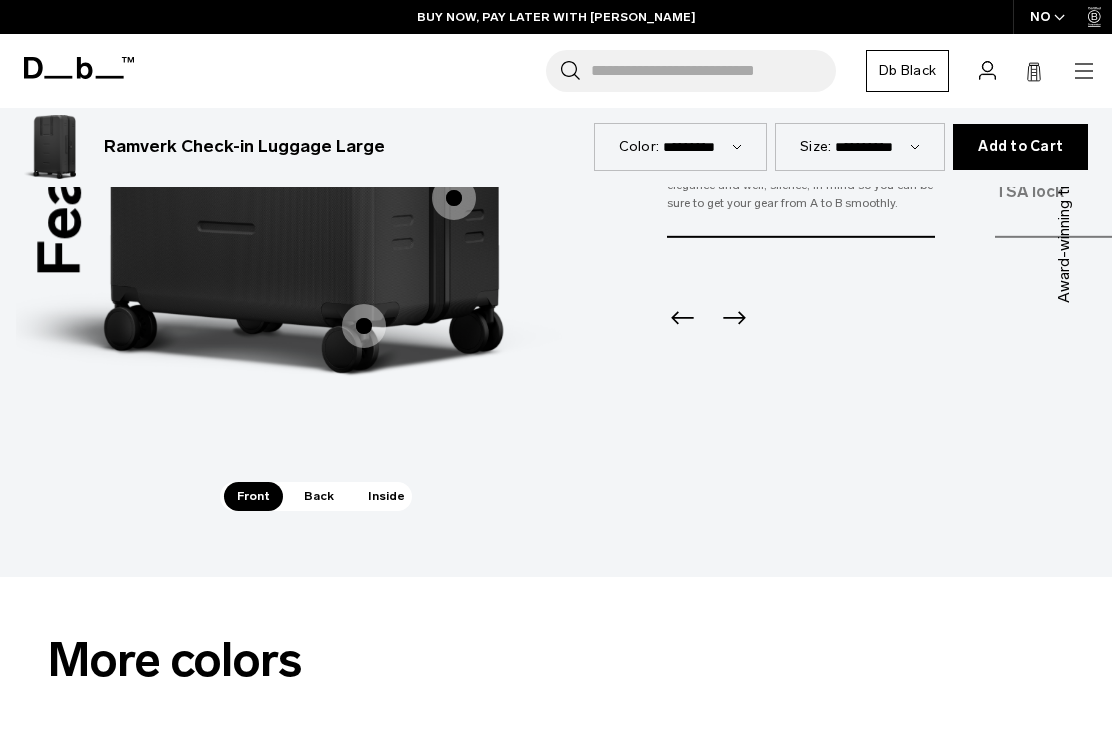 scroll, scrollTop: 2125, scrollLeft: 0, axis: vertical 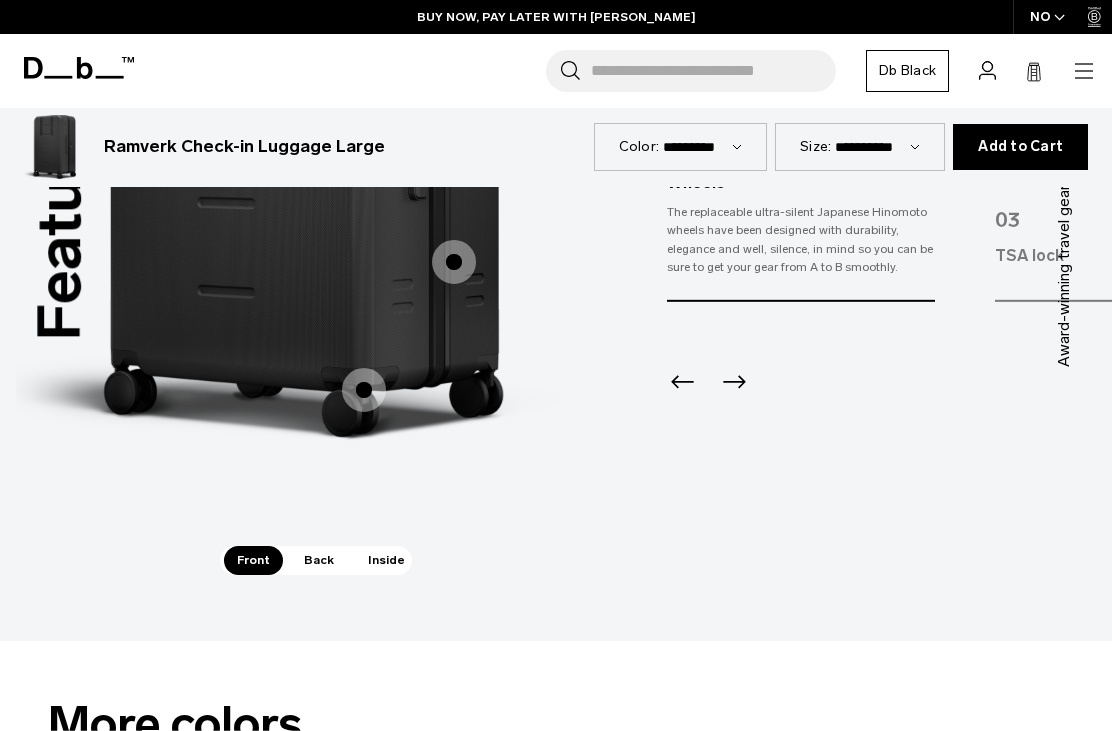 click on "Inside" at bounding box center [386, 560] 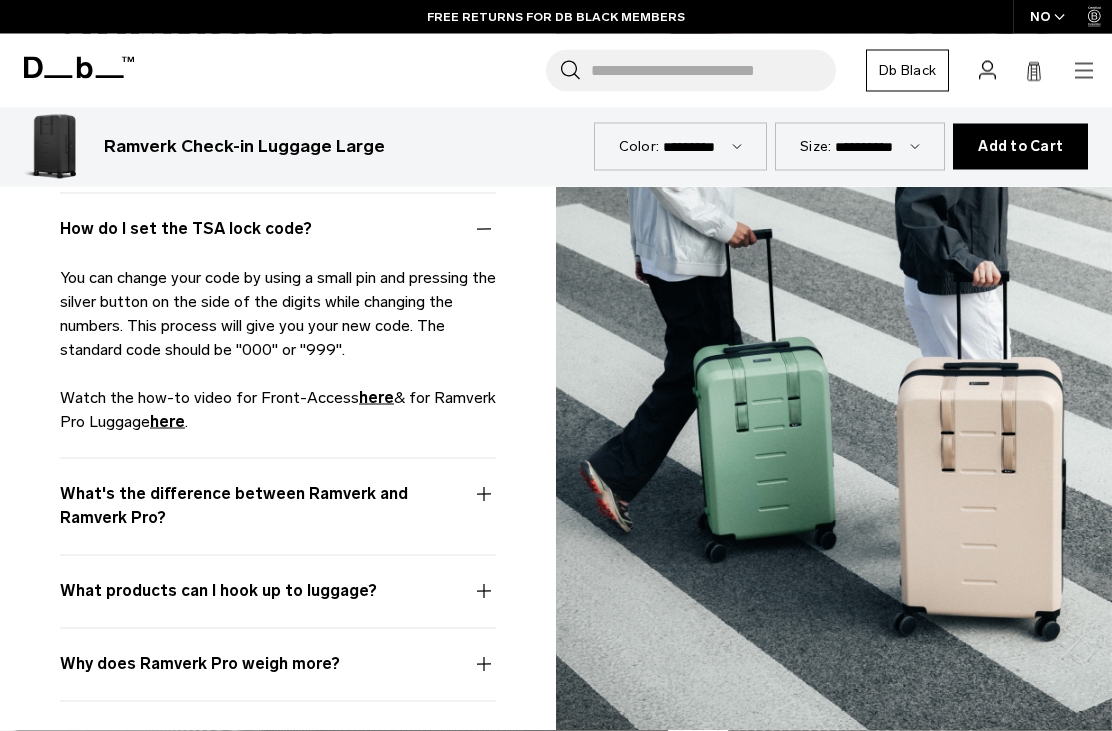 scroll, scrollTop: 4794, scrollLeft: 0, axis: vertical 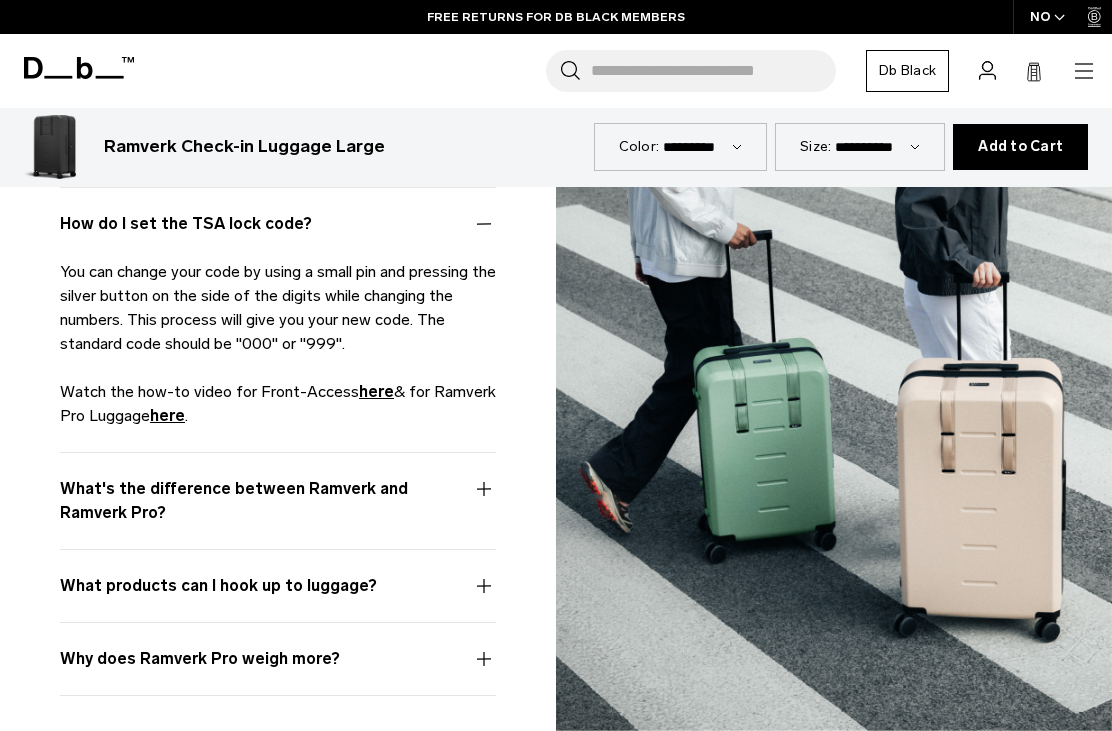 click on "What's the difference between Ramverk and Ramverk Pro?" at bounding box center (278, 513) 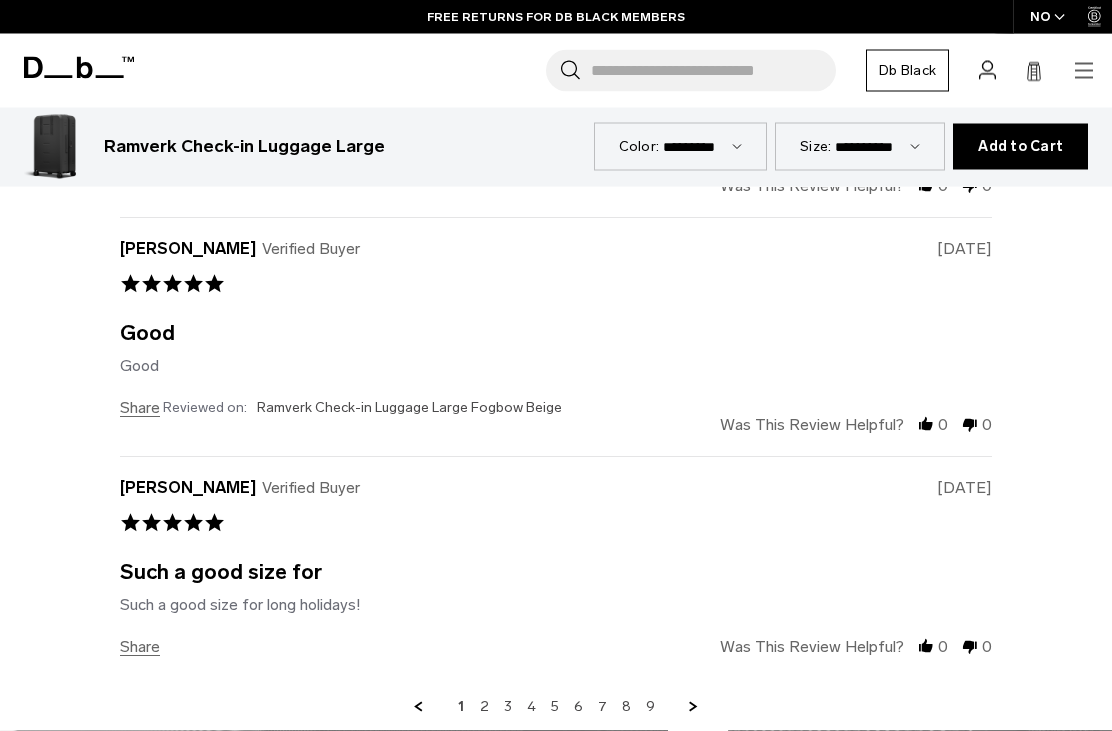 scroll, scrollTop: 7091, scrollLeft: 0, axis: vertical 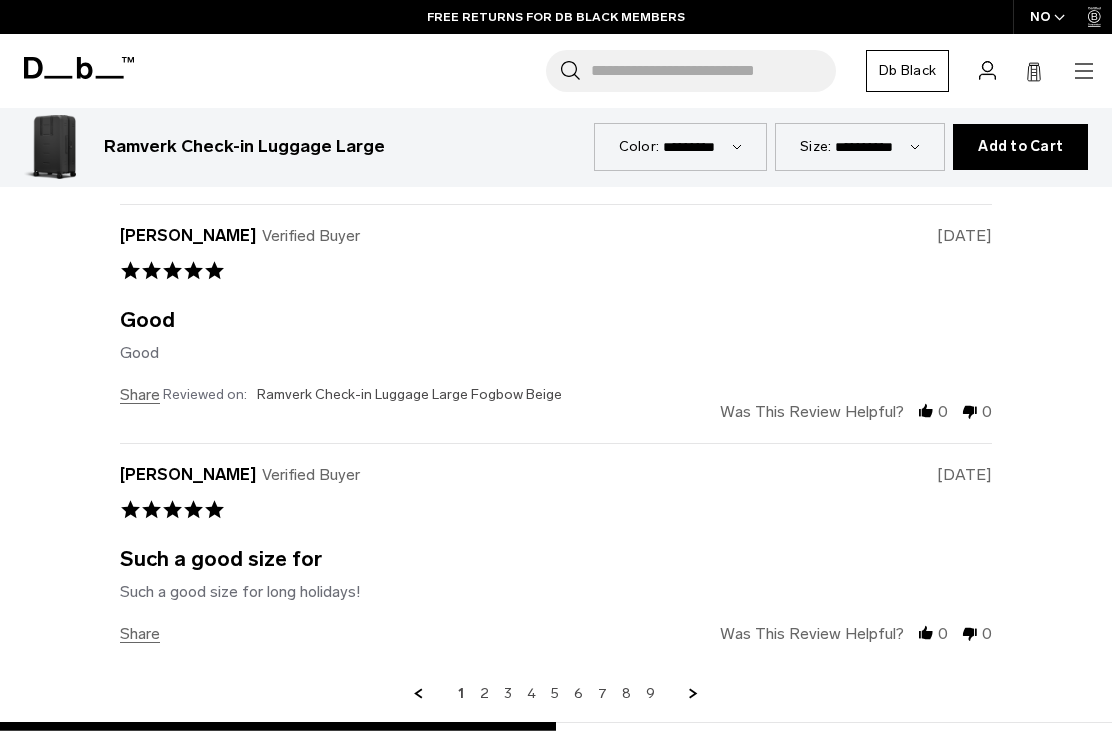 click on "2" at bounding box center (484, 694) 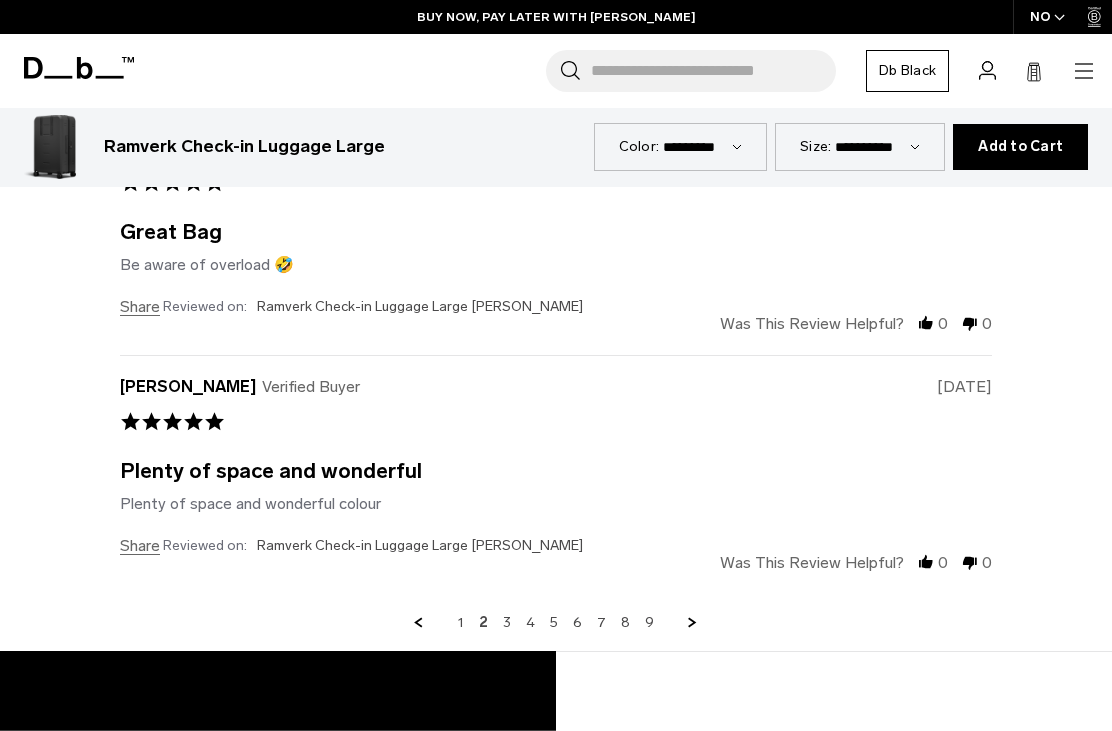 scroll, scrollTop: 7229, scrollLeft: 0, axis: vertical 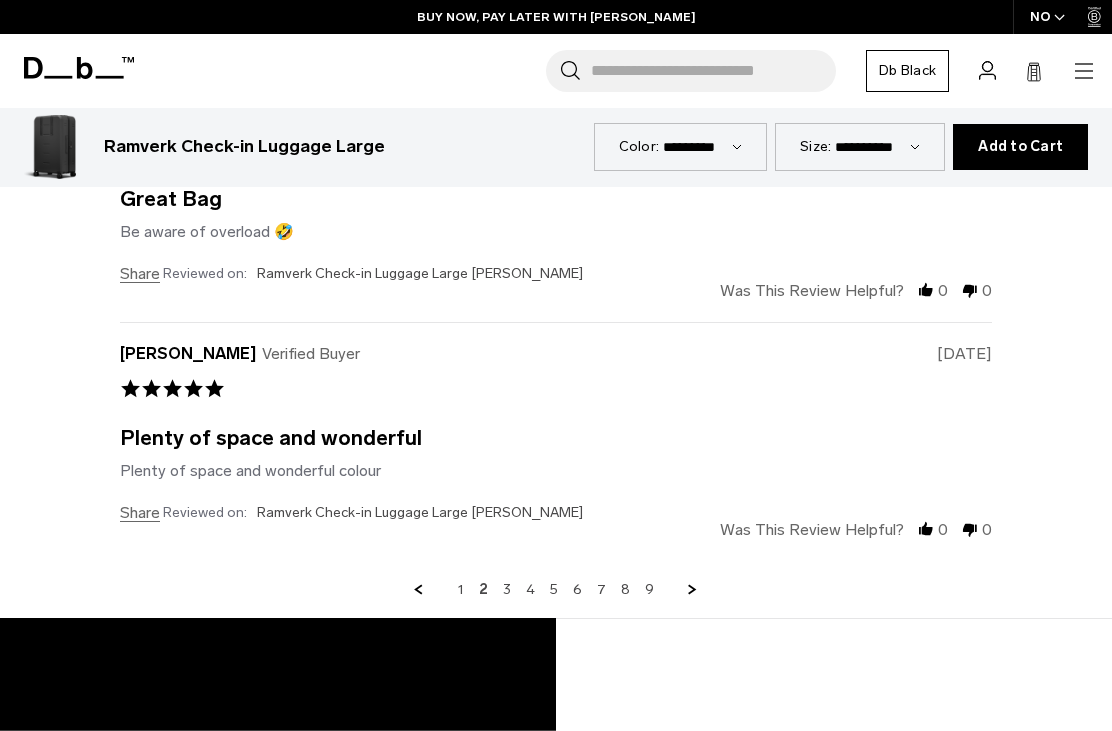 click on "3" at bounding box center [507, 590] 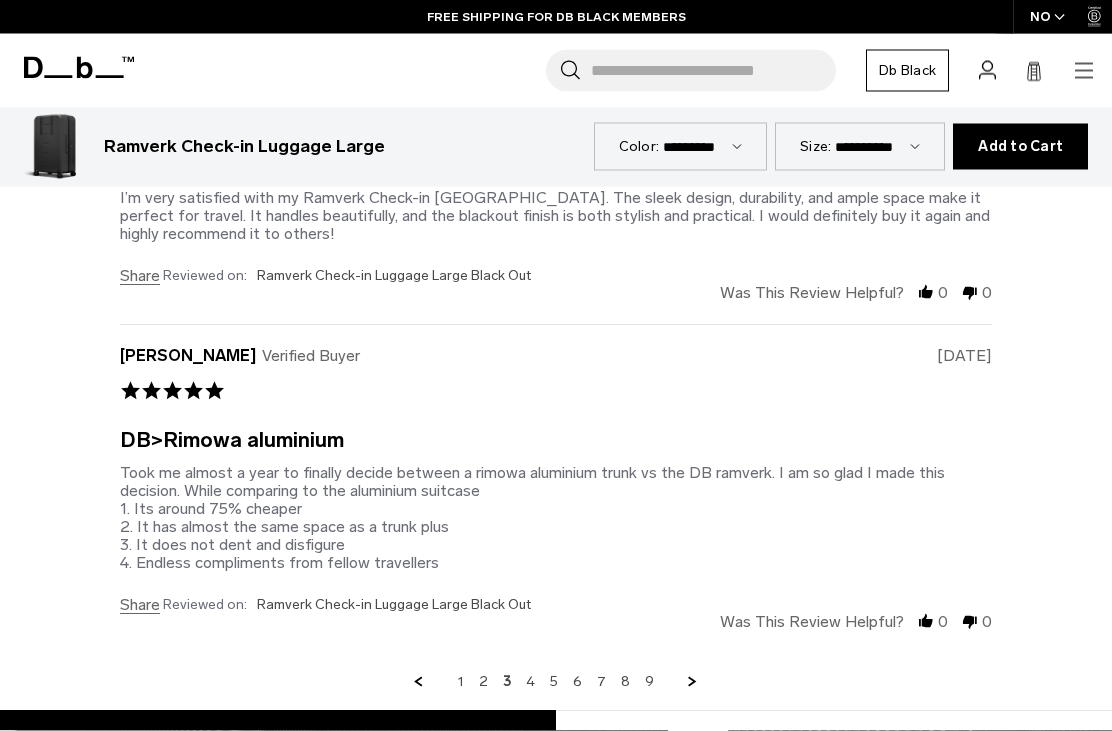 scroll, scrollTop: 7263, scrollLeft: 0, axis: vertical 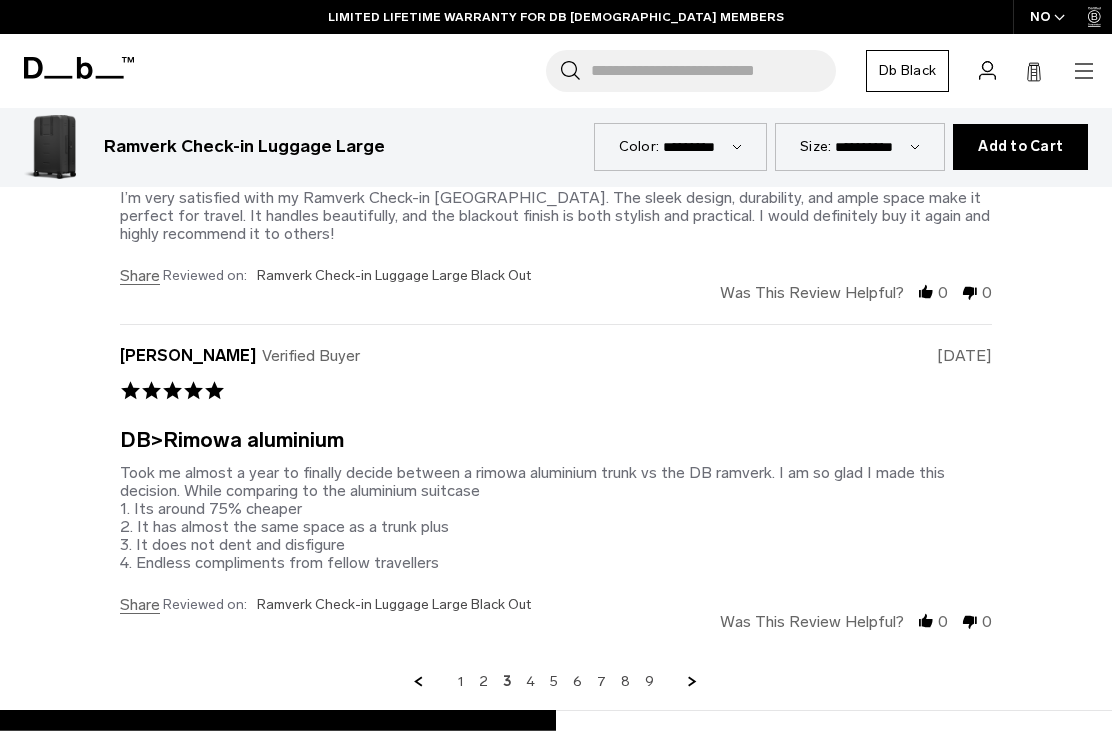 click on "4" at bounding box center [530, 682] 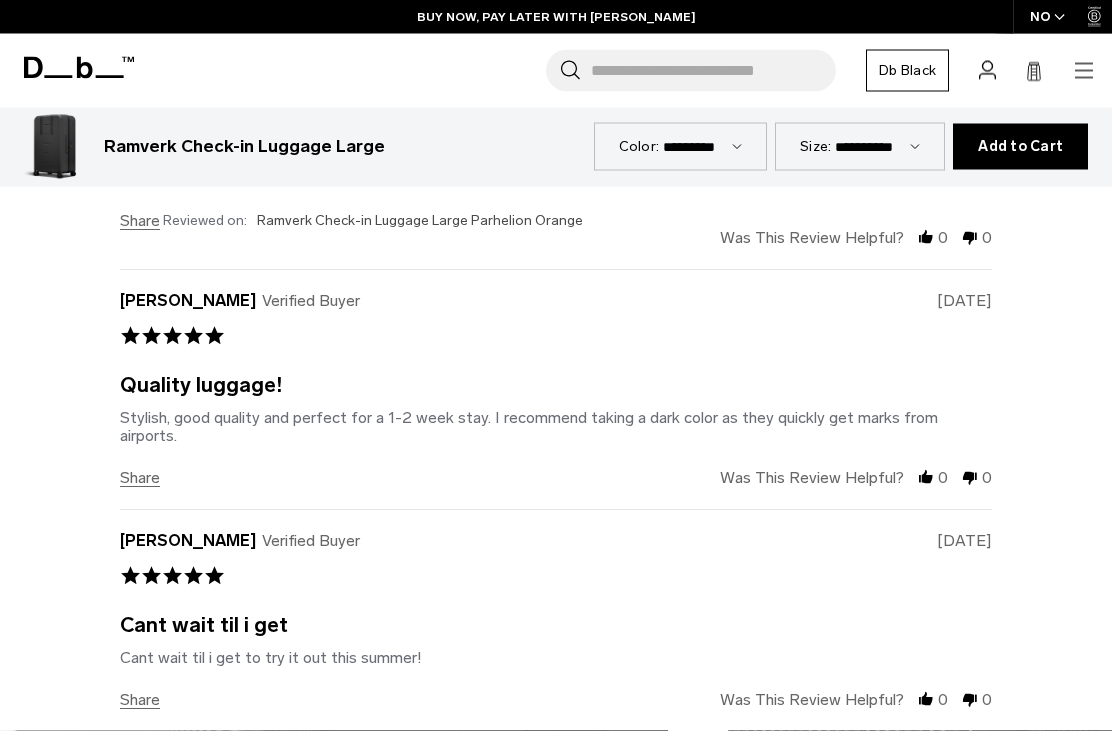 scroll, scrollTop: 7098, scrollLeft: 0, axis: vertical 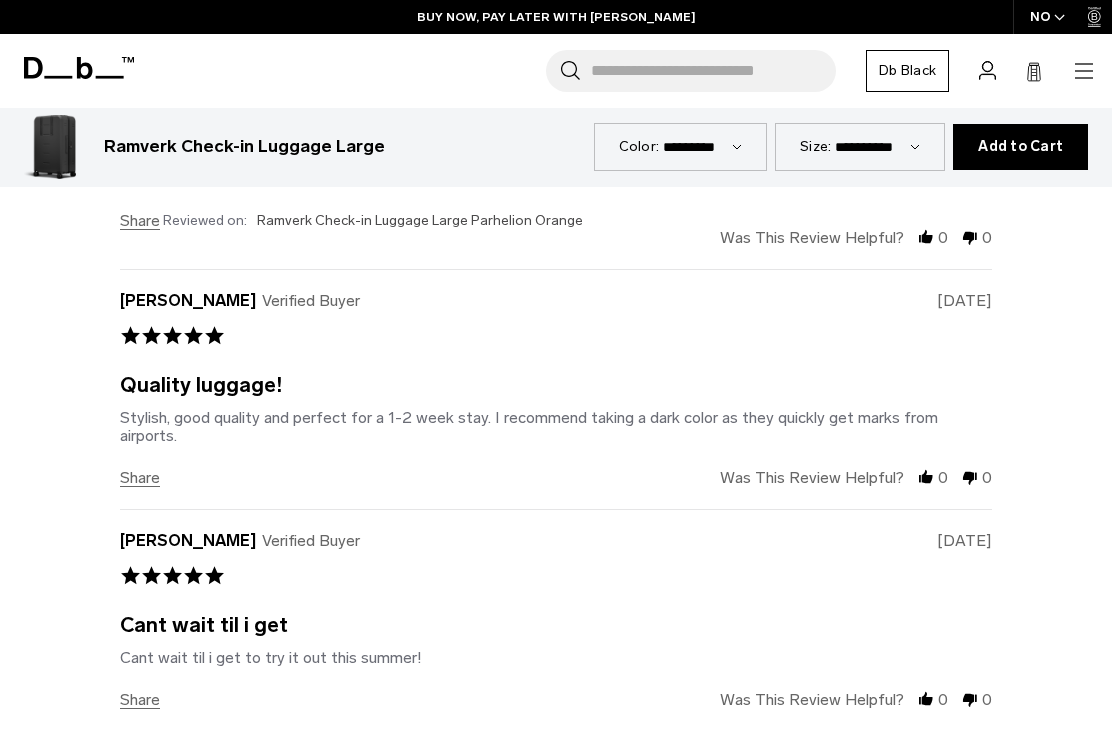click on "5" at bounding box center [554, 760] 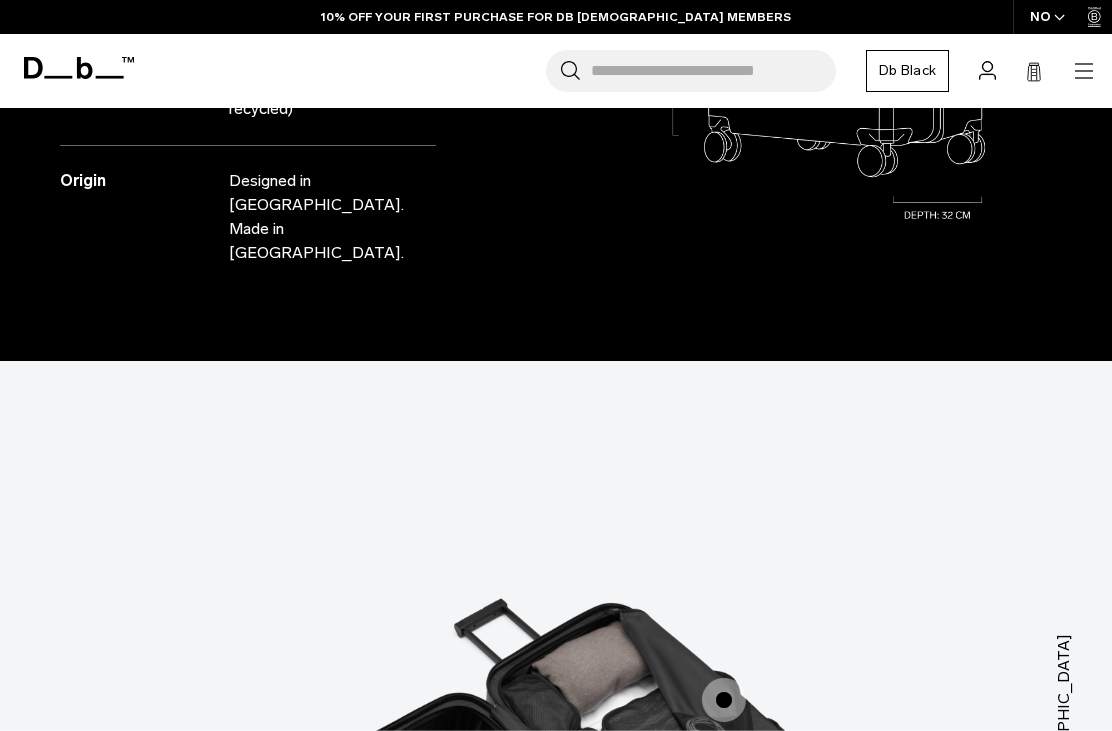 scroll, scrollTop: 0, scrollLeft: 0, axis: both 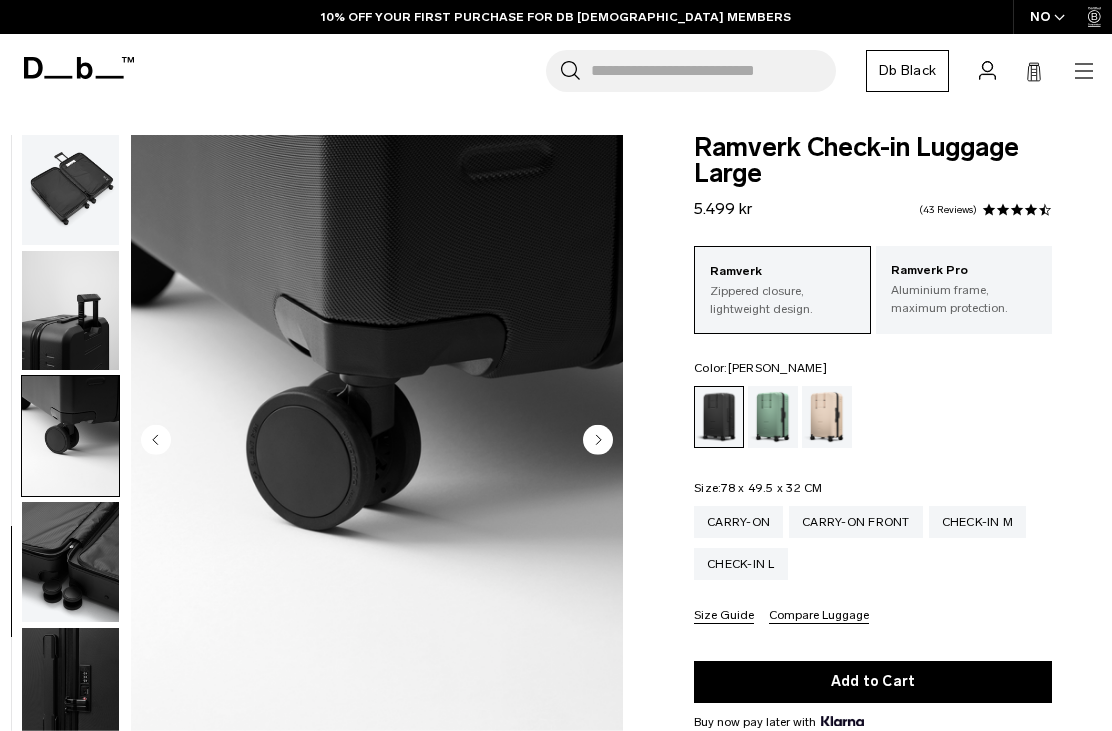 click at bounding box center (773, 417) 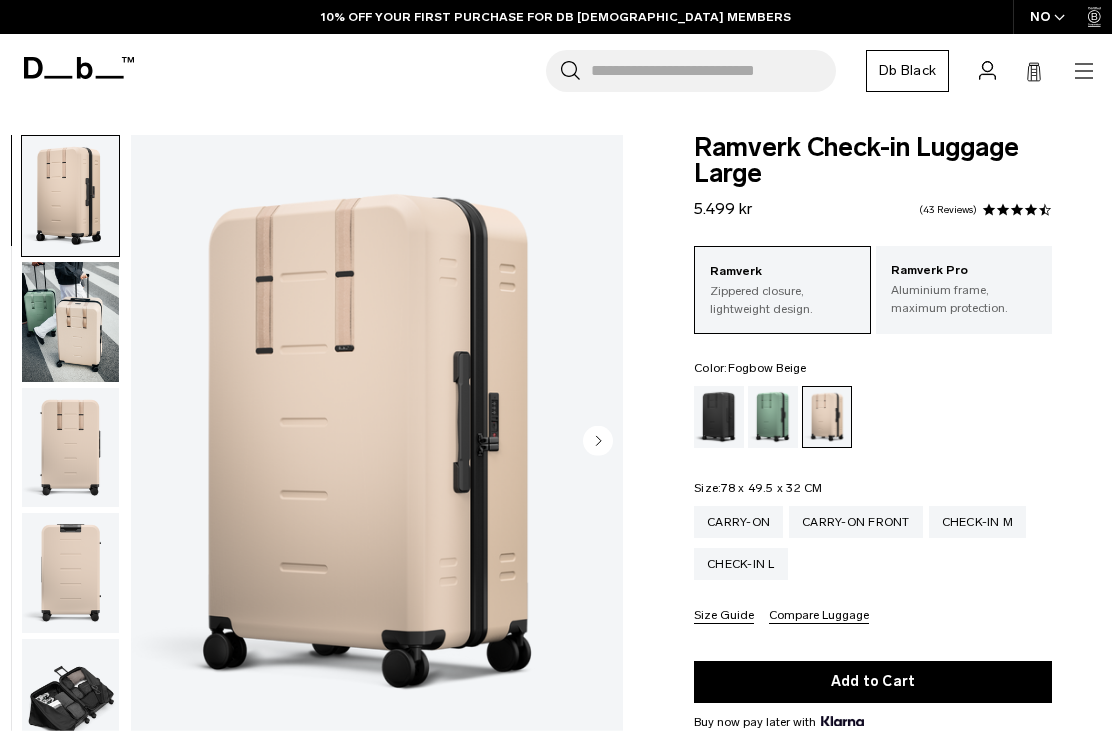 scroll, scrollTop: 0, scrollLeft: 0, axis: both 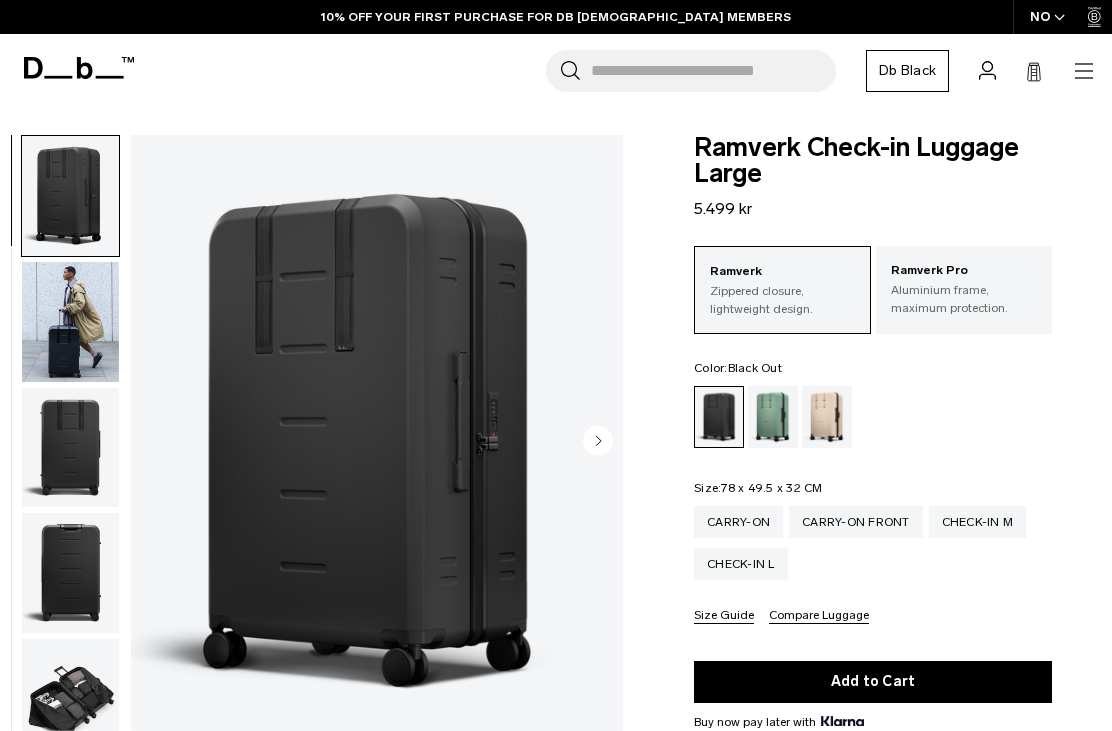 click on "Size Guide" at bounding box center (724, 616) 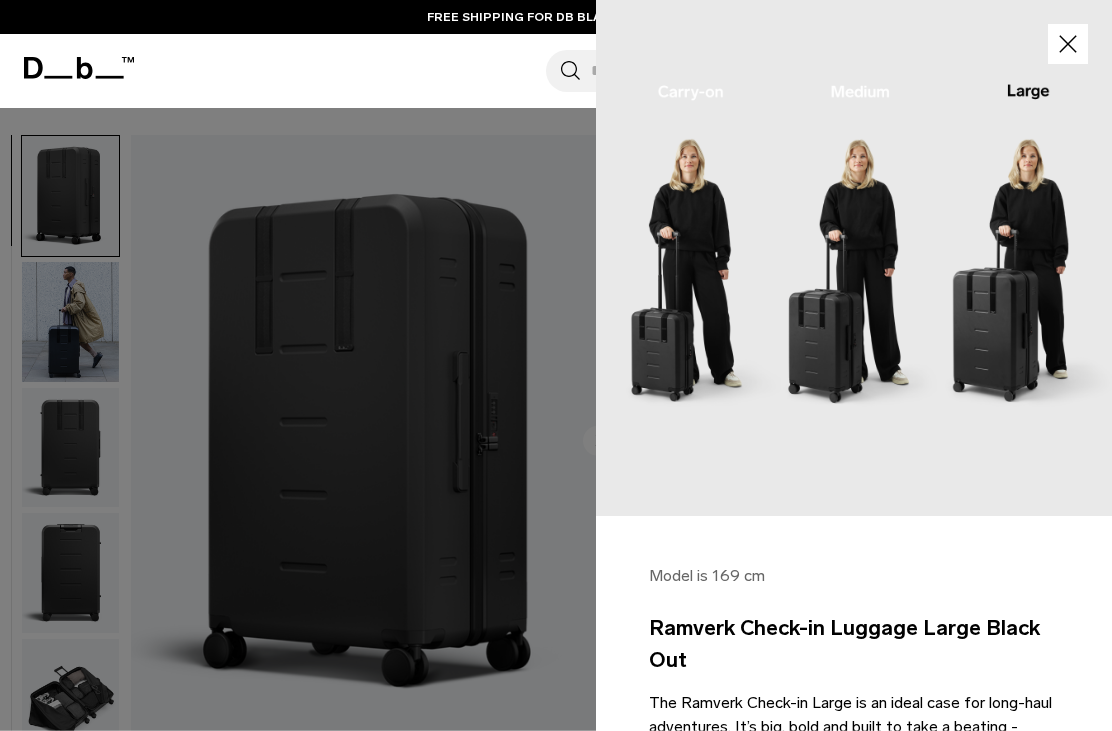 click 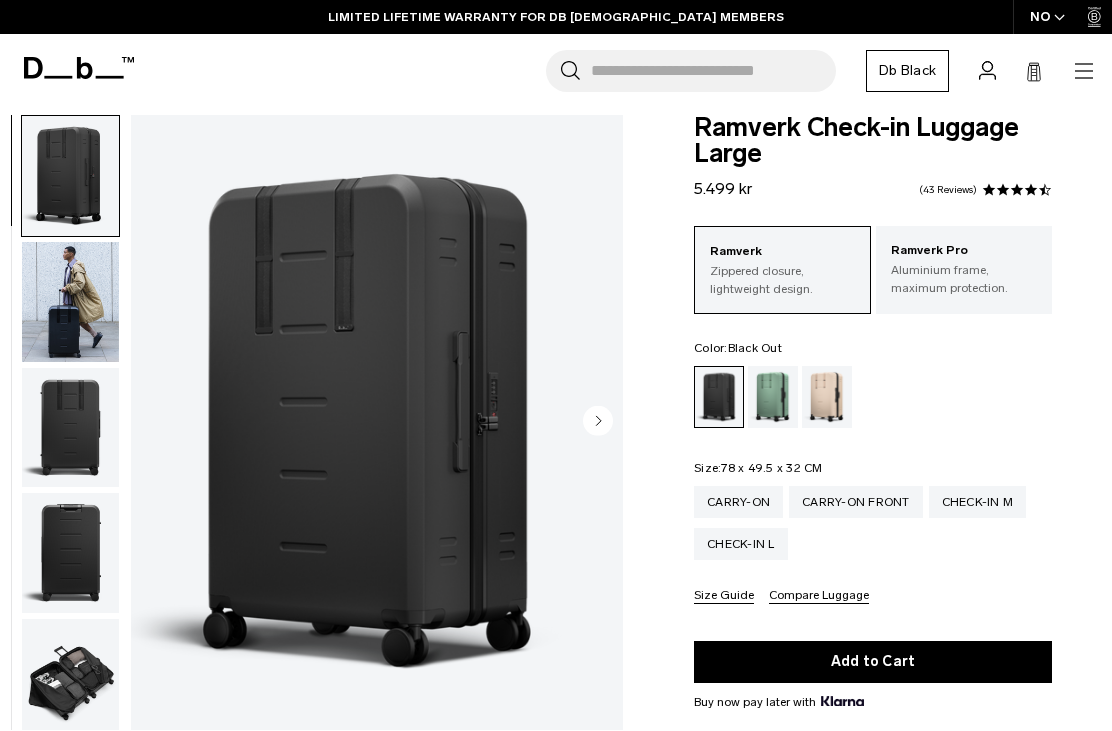 scroll, scrollTop: 0, scrollLeft: 0, axis: both 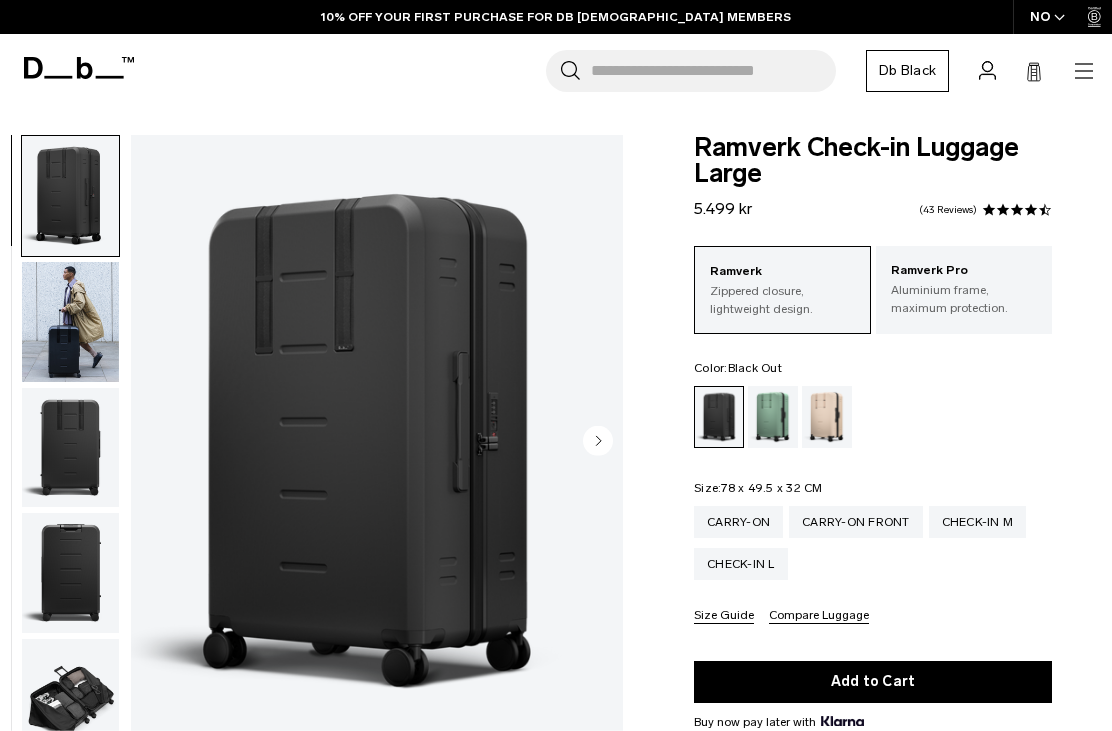 click on "Add to Cart" at bounding box center (873, 682) 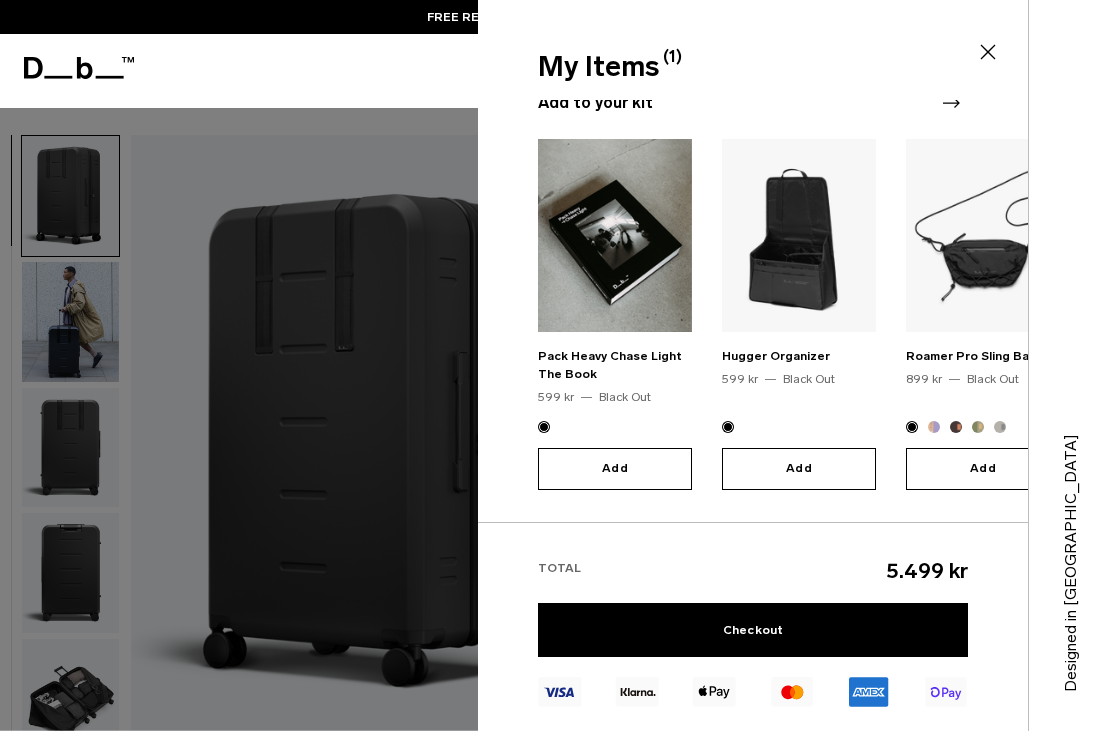 scroll, scrollTop: 203, scrollLeft: 0, axis: vertical 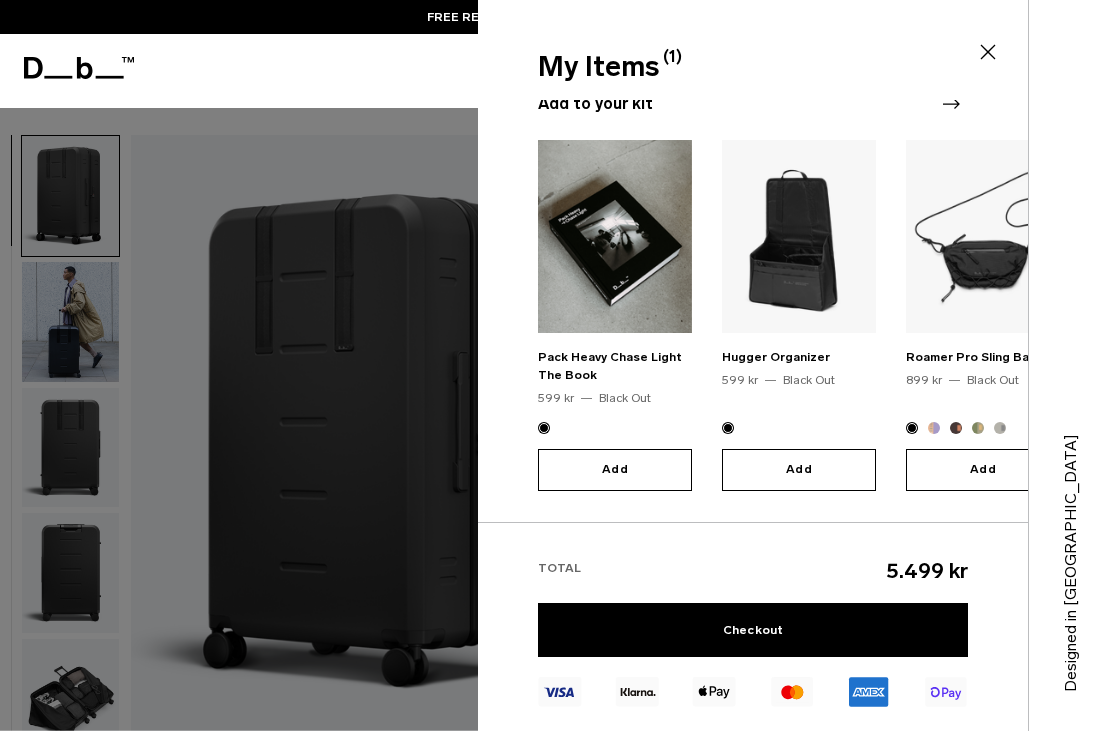 click 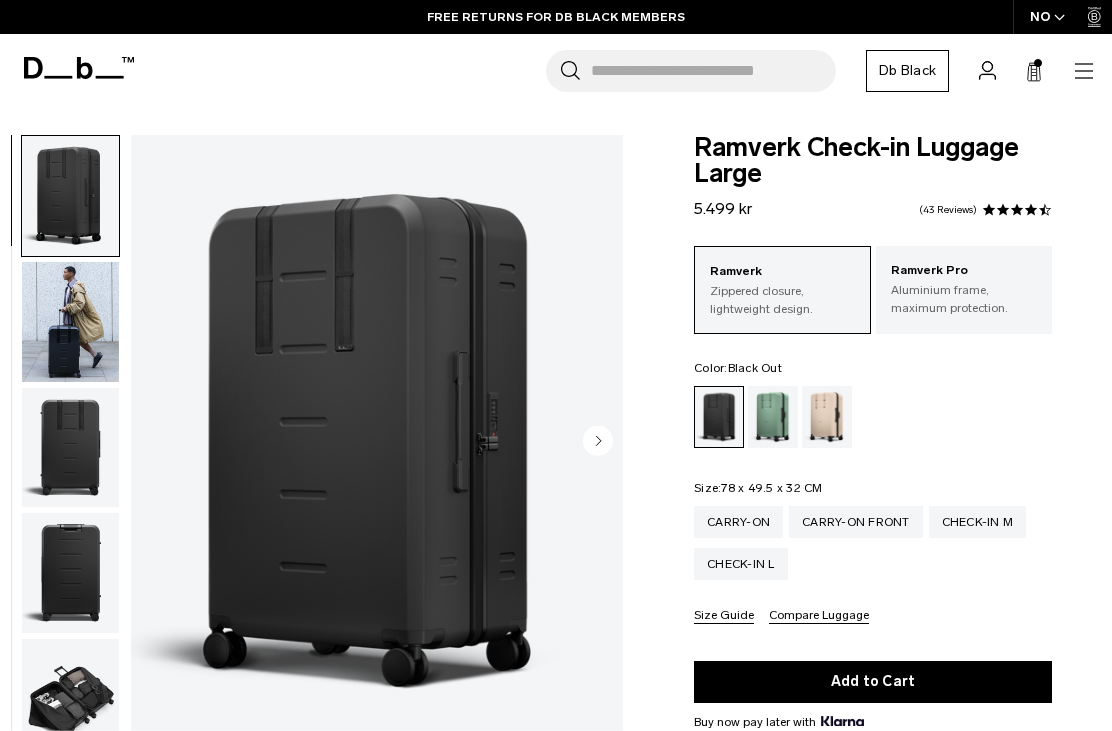 click 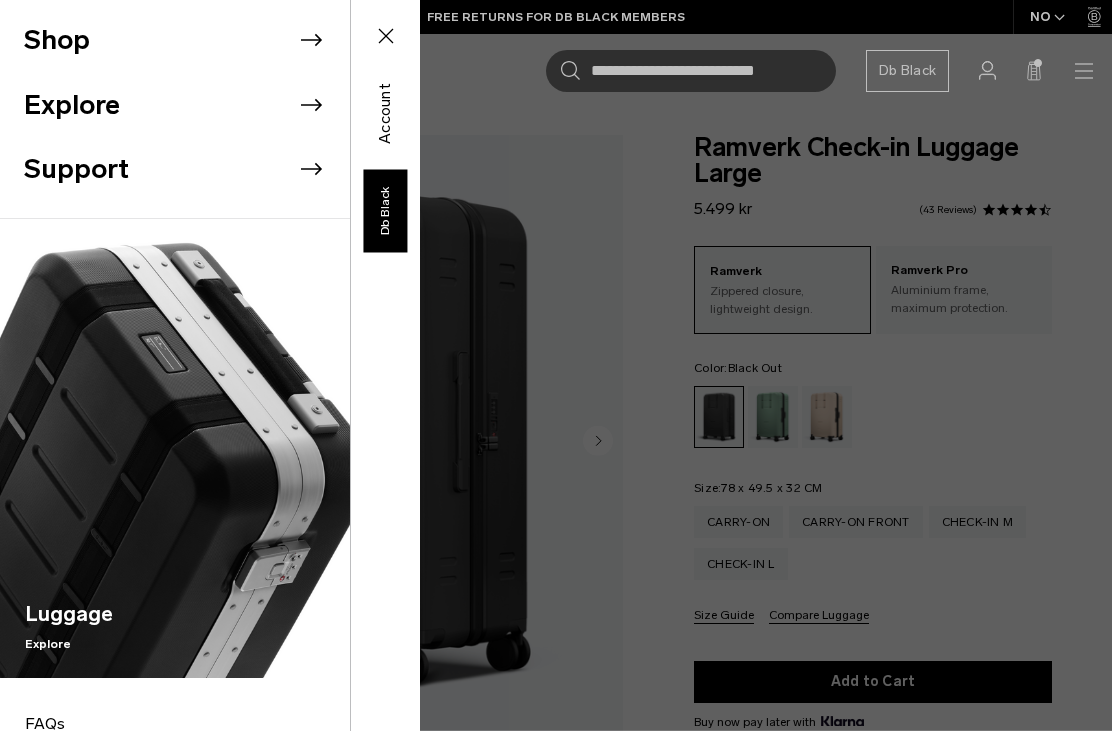 click 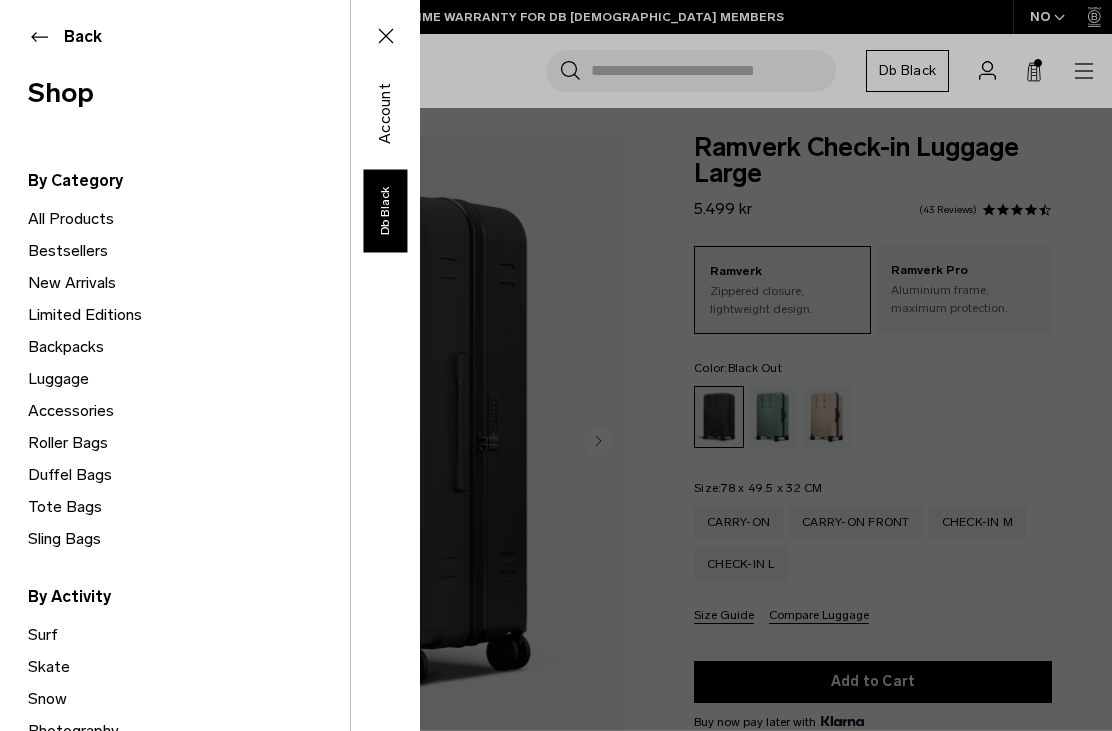 click on "Bestsellers" at bounding box center [189, 251] 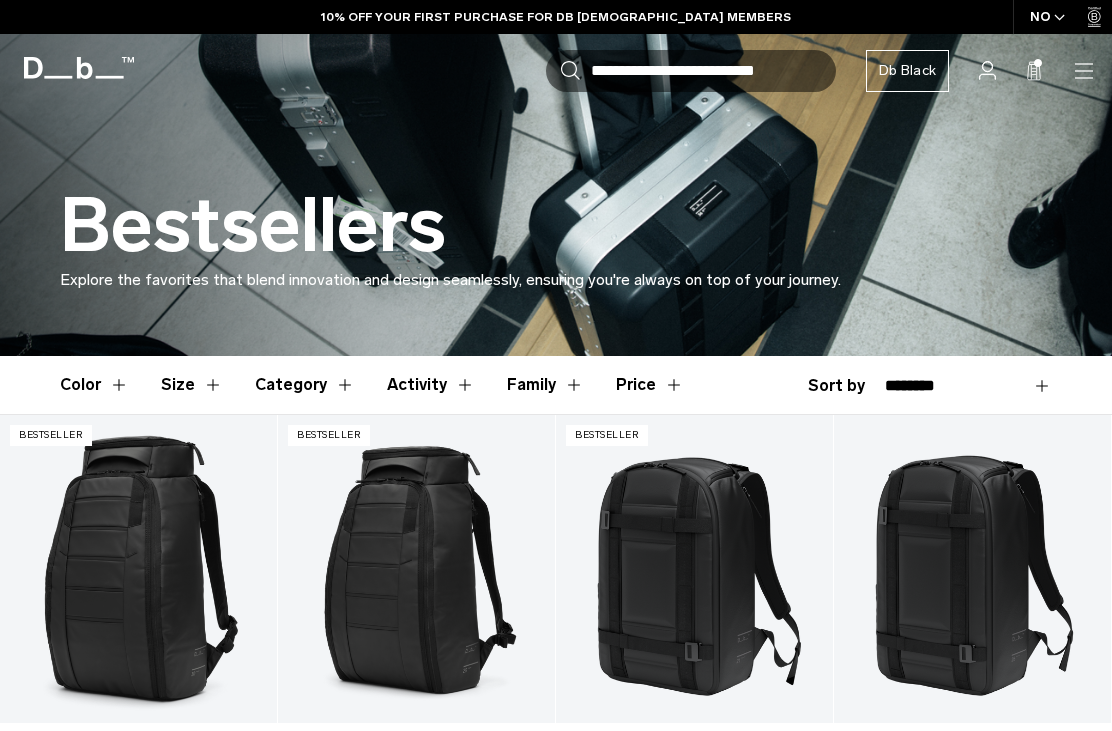 select on "**********" 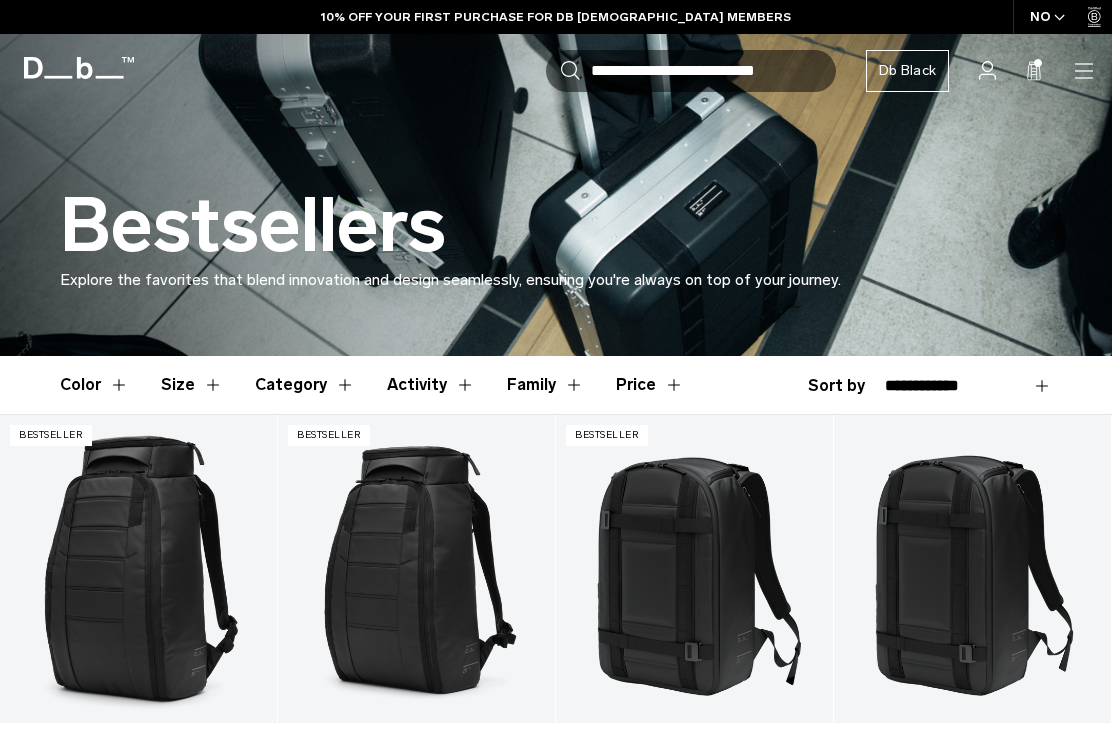 scroll, scrollTop: 294, scrollLeft: 0, axis: vertical 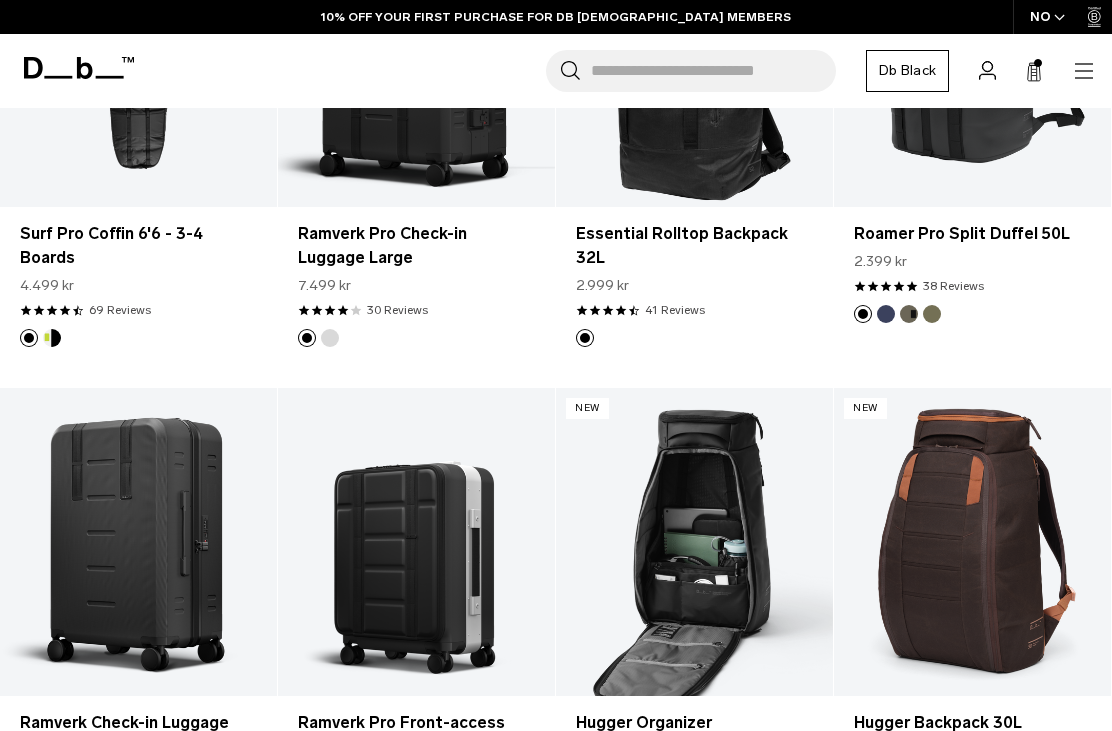 click at bounding box center (694, 542) 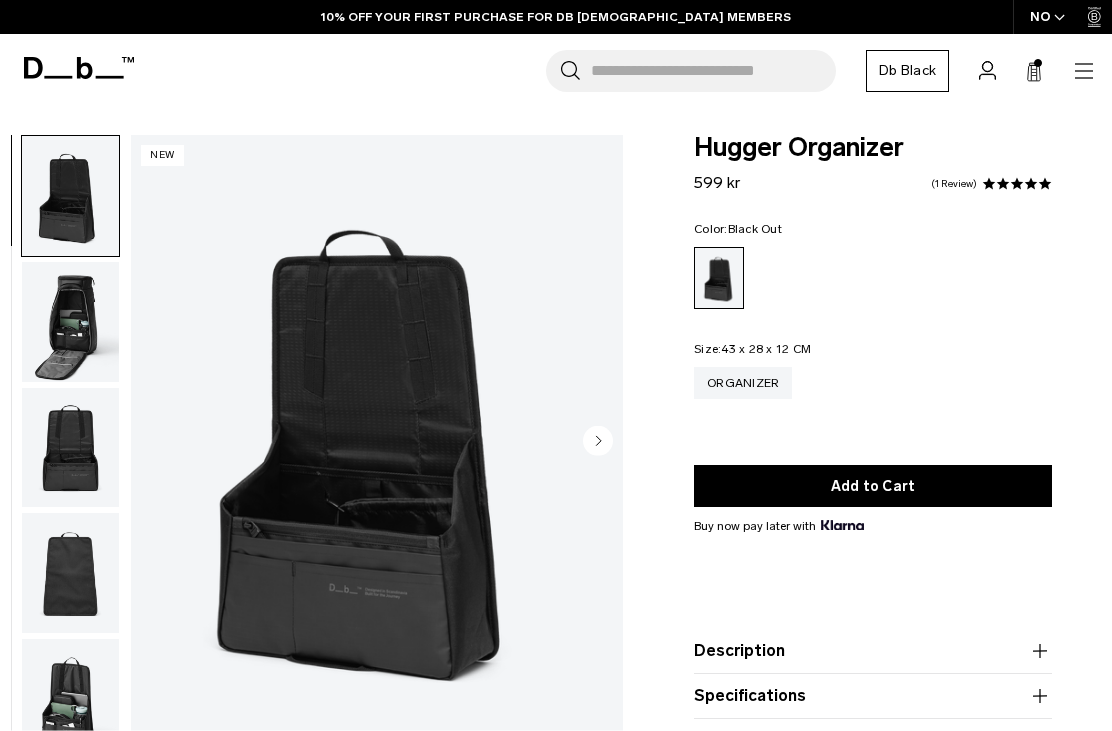 scroll, scrollTop: 0, scrollLeft: 0, axis: both 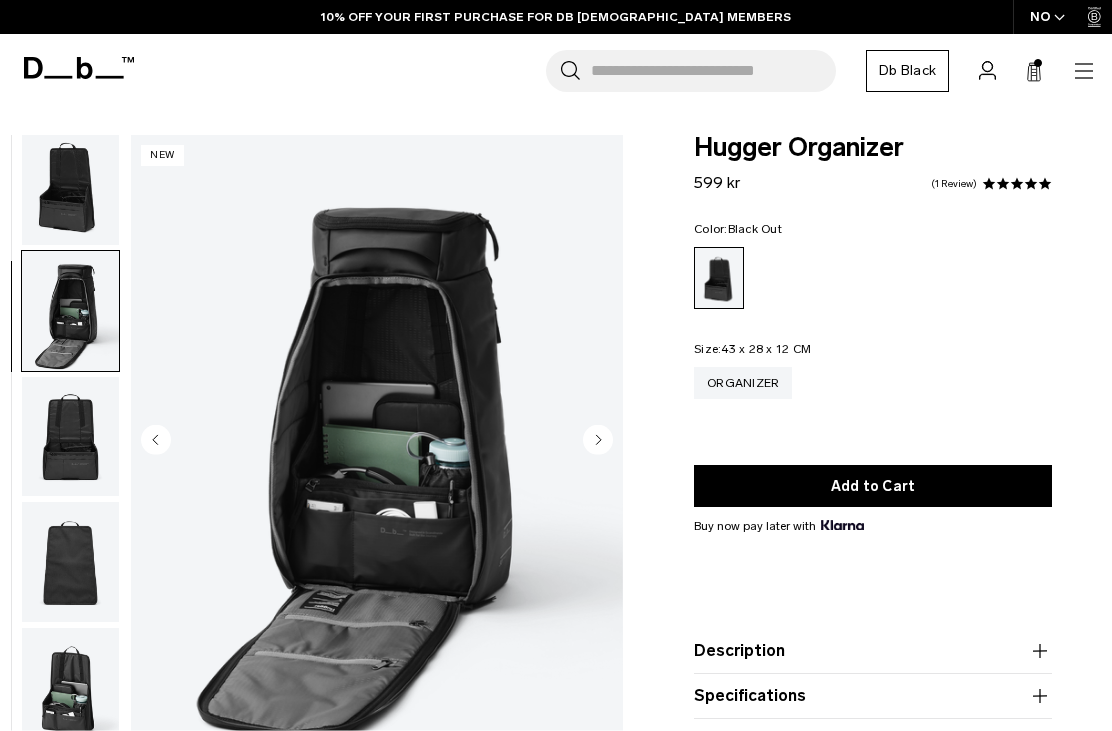 click at bounding box center [70, 437] 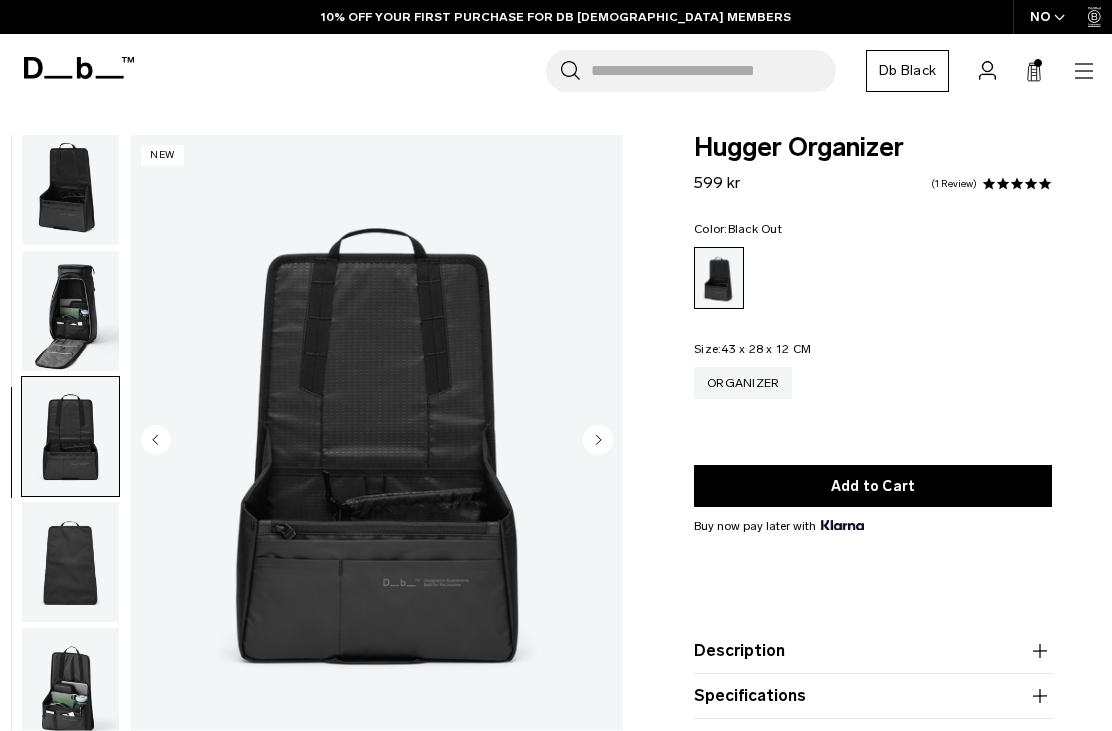 scroll, scrollTop: 18, scrollLeft: 0, axis: vertical 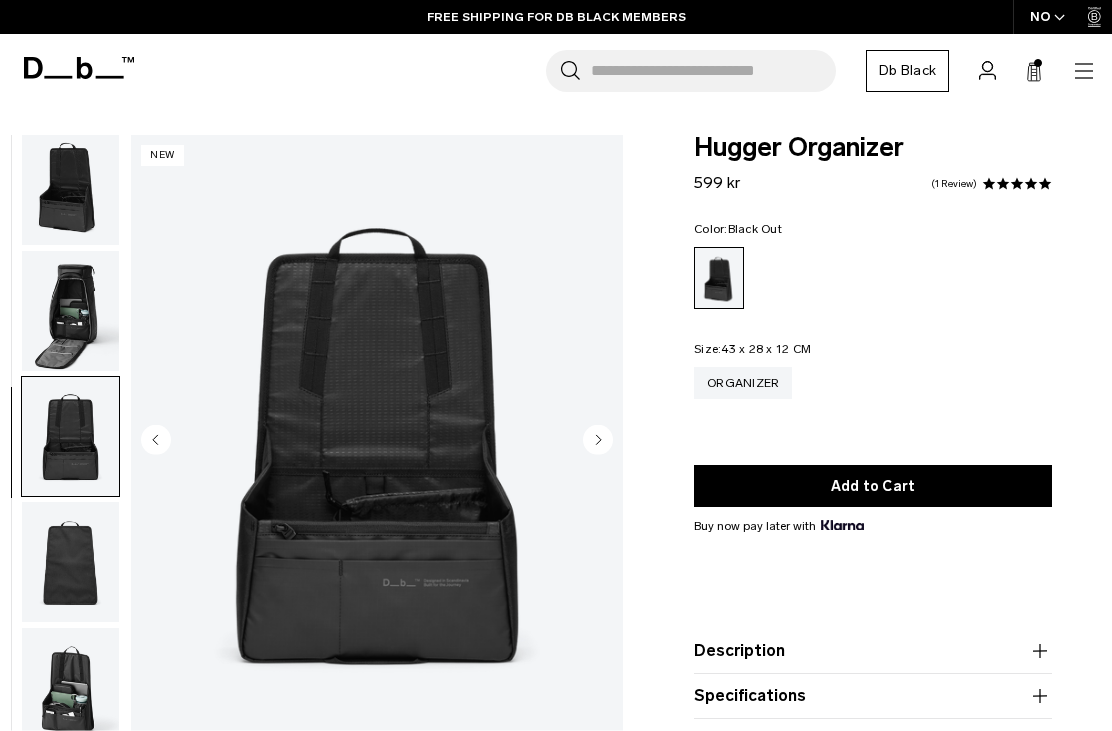 click at bounding box center (70, 562) 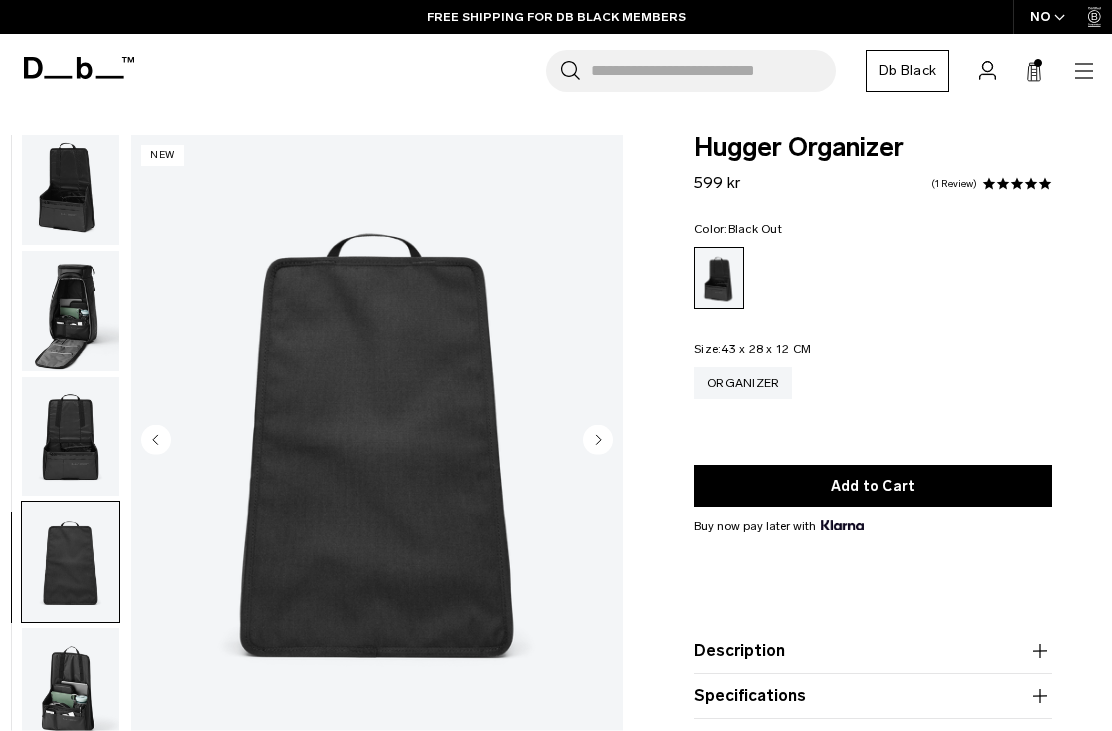 click at bounding box center (70, 688) 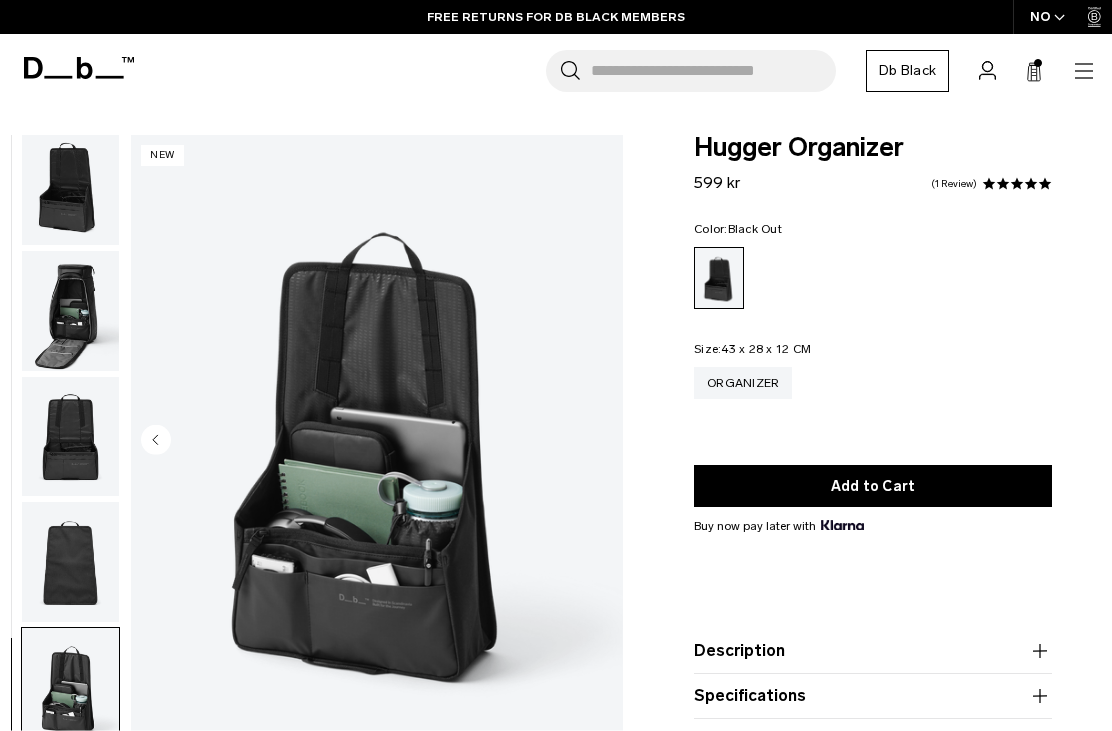 click at bounding box center [70, 311] 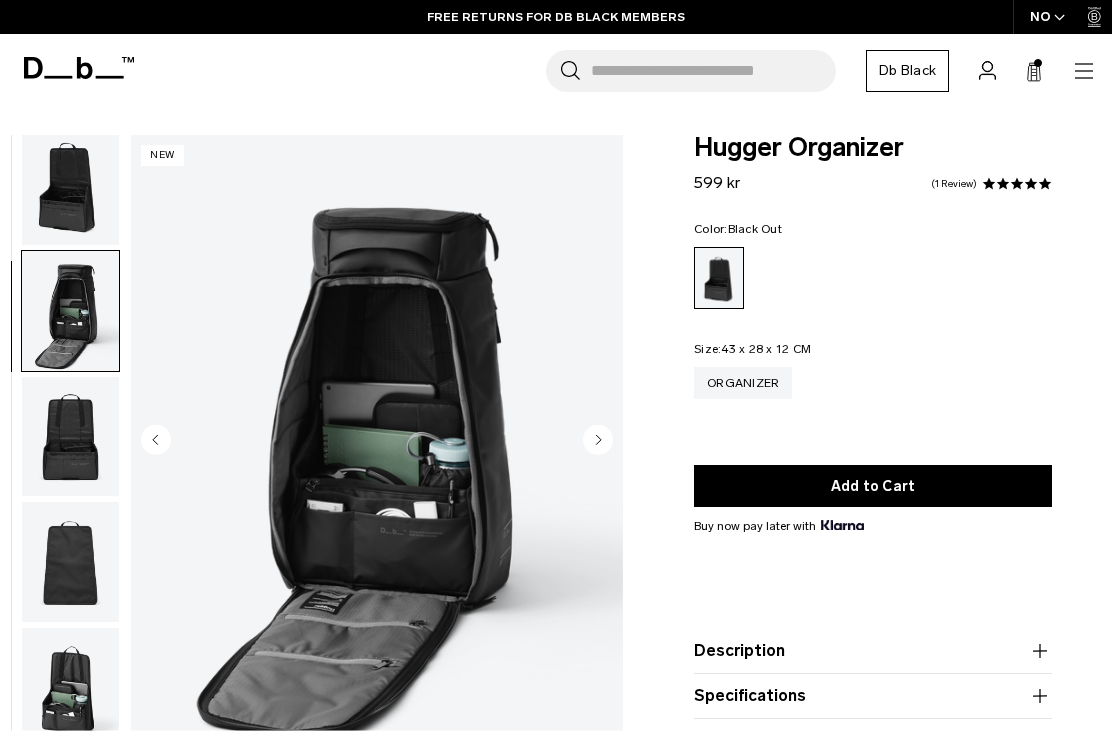 click at bounding box center (70, 185) 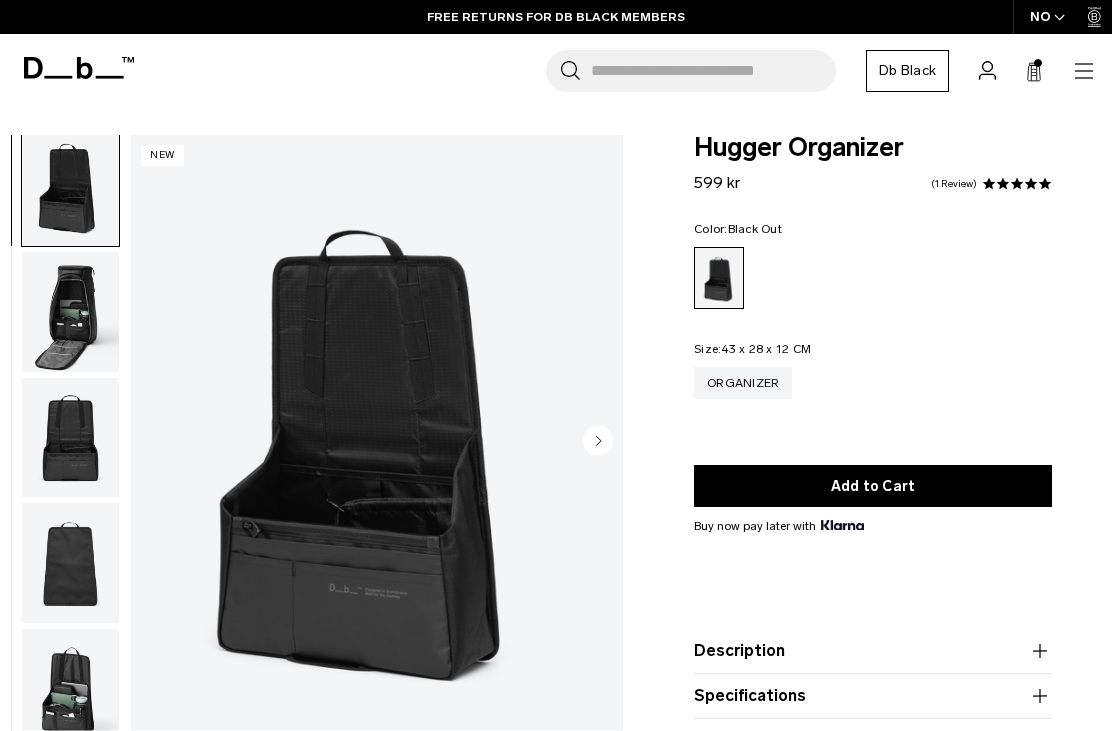 scroll, scrollTop: 17, scrollLeft: 0, axis: vertical 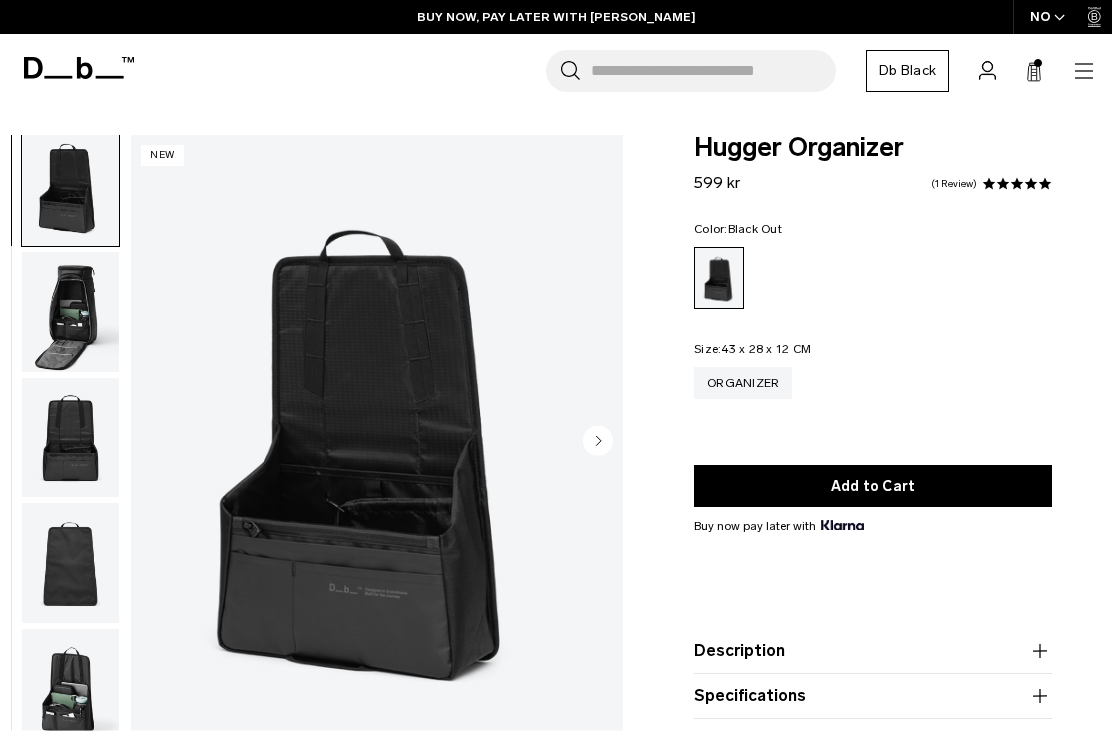click at bounding box center [70, 312] 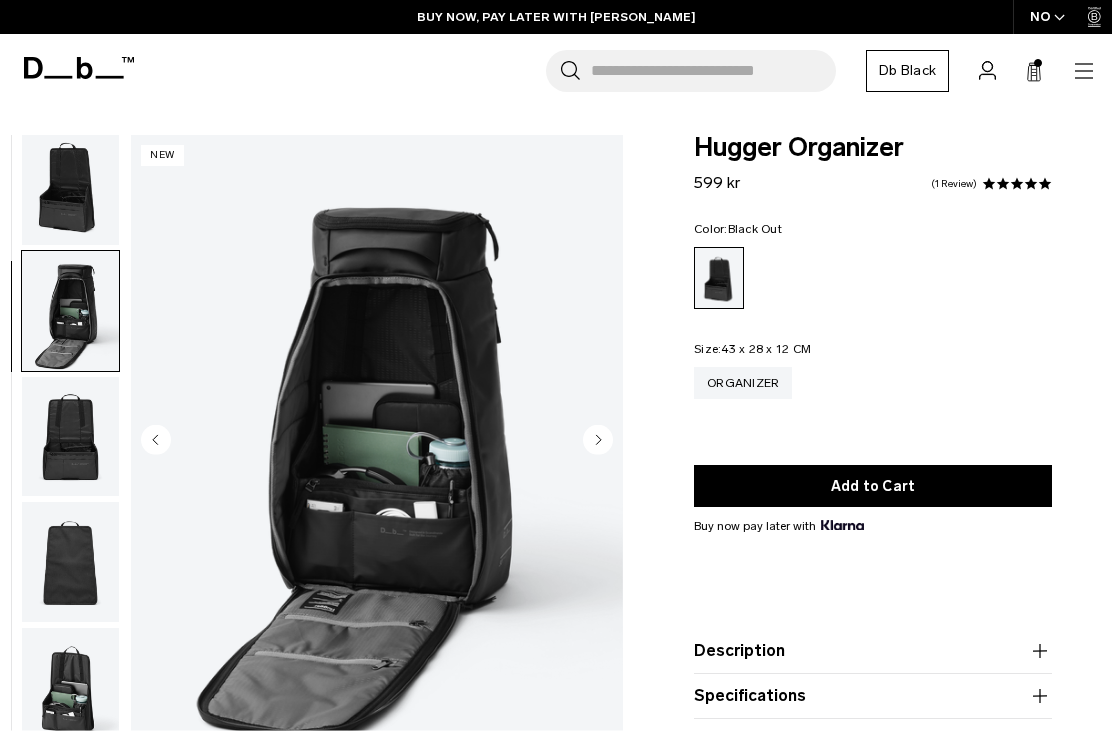 click at bounding box center (377, 442) 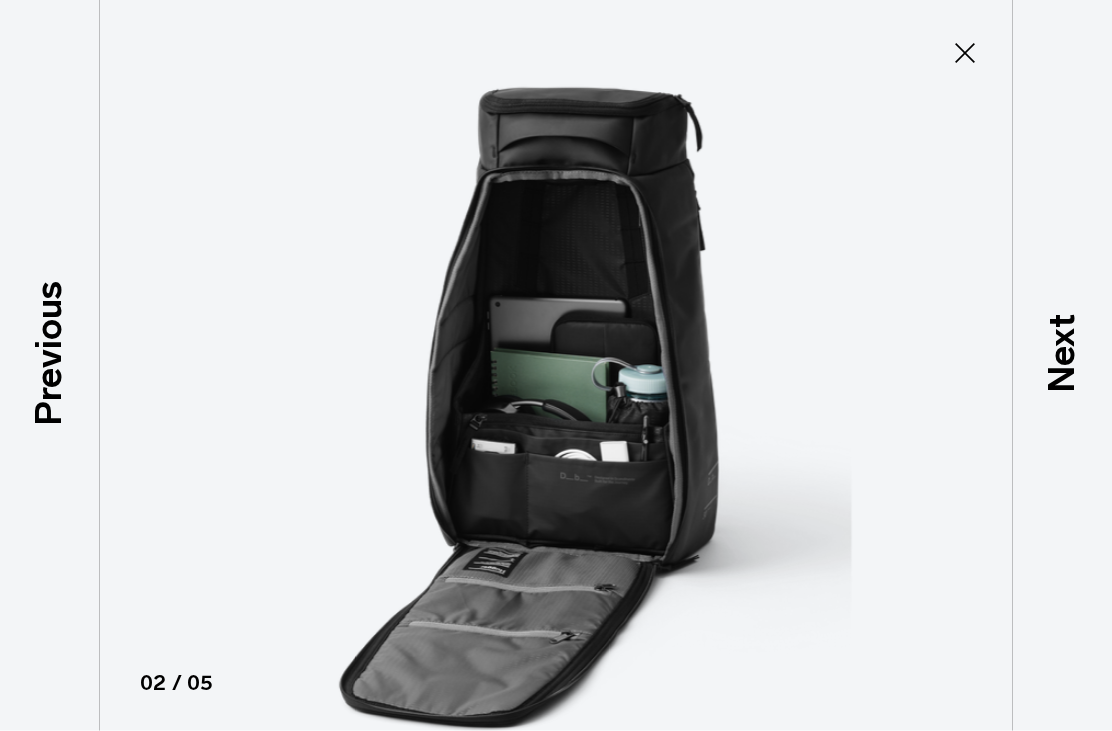 click 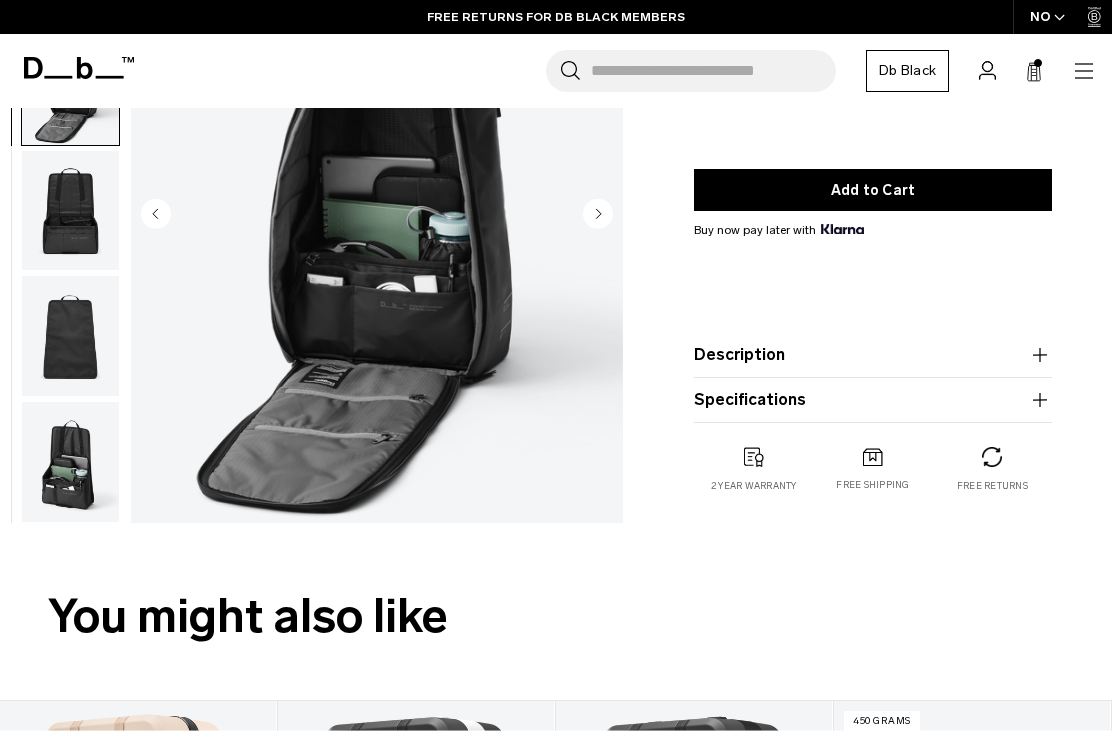 scroll, scrollTop: 295, scrollLeft: 0, axis: vertical 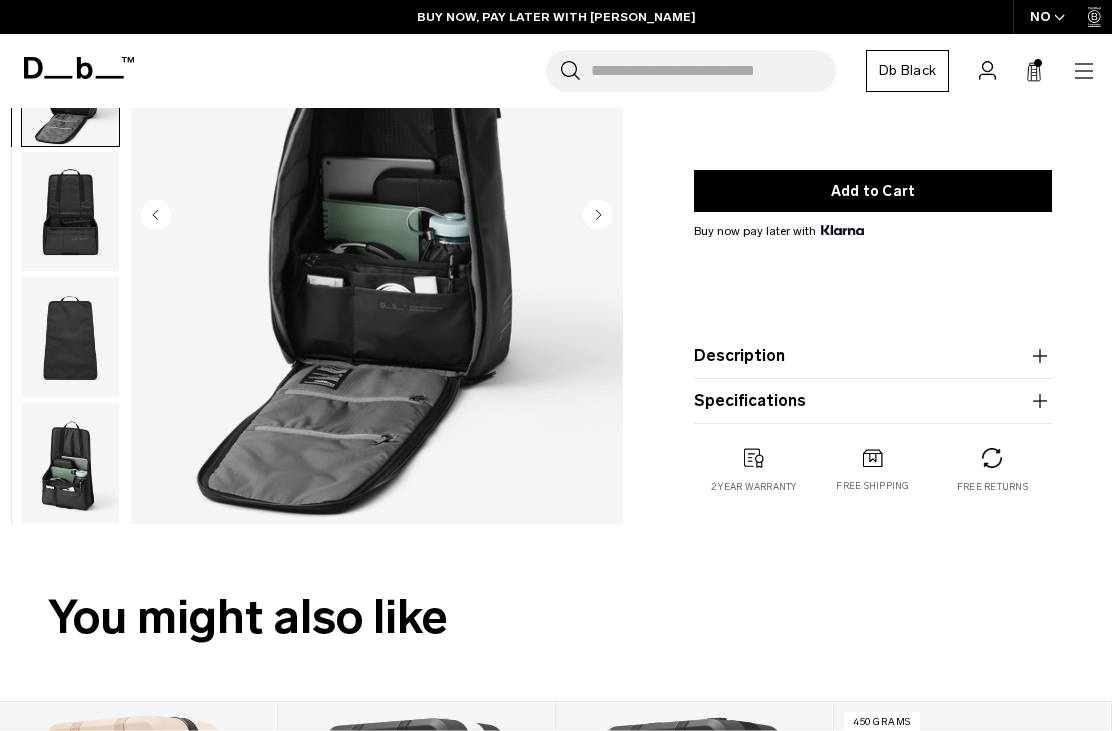 click 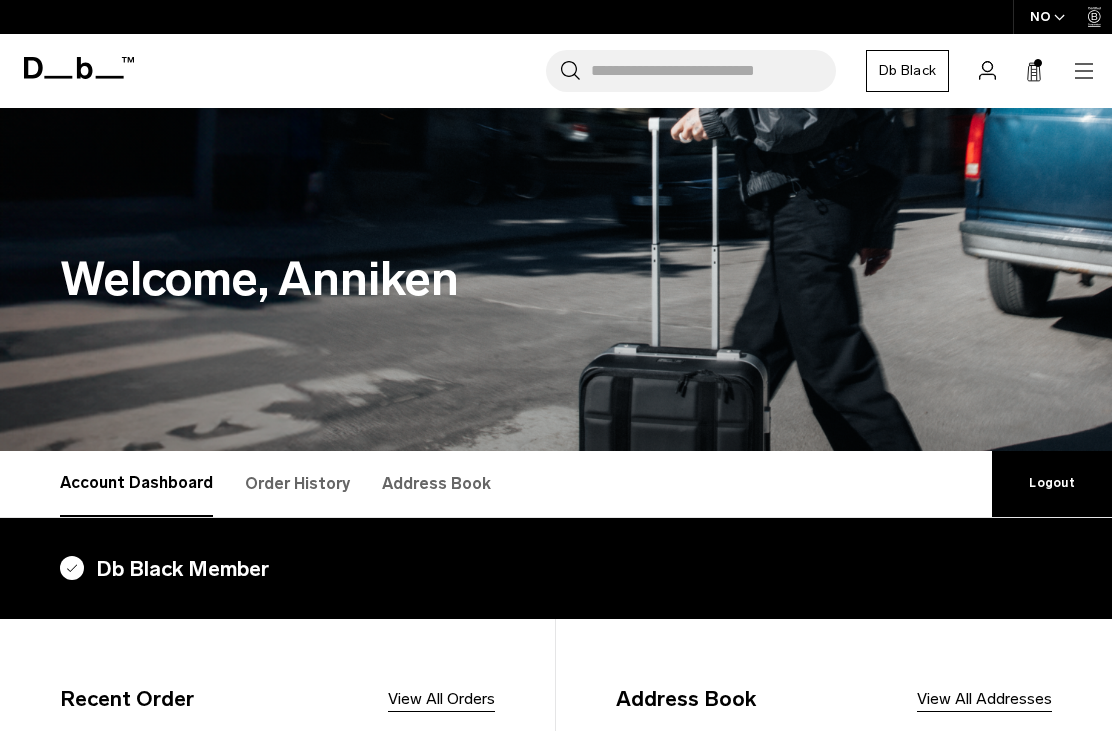 scroll, scrollTop: 0, scrollLeft: 0, axis: both 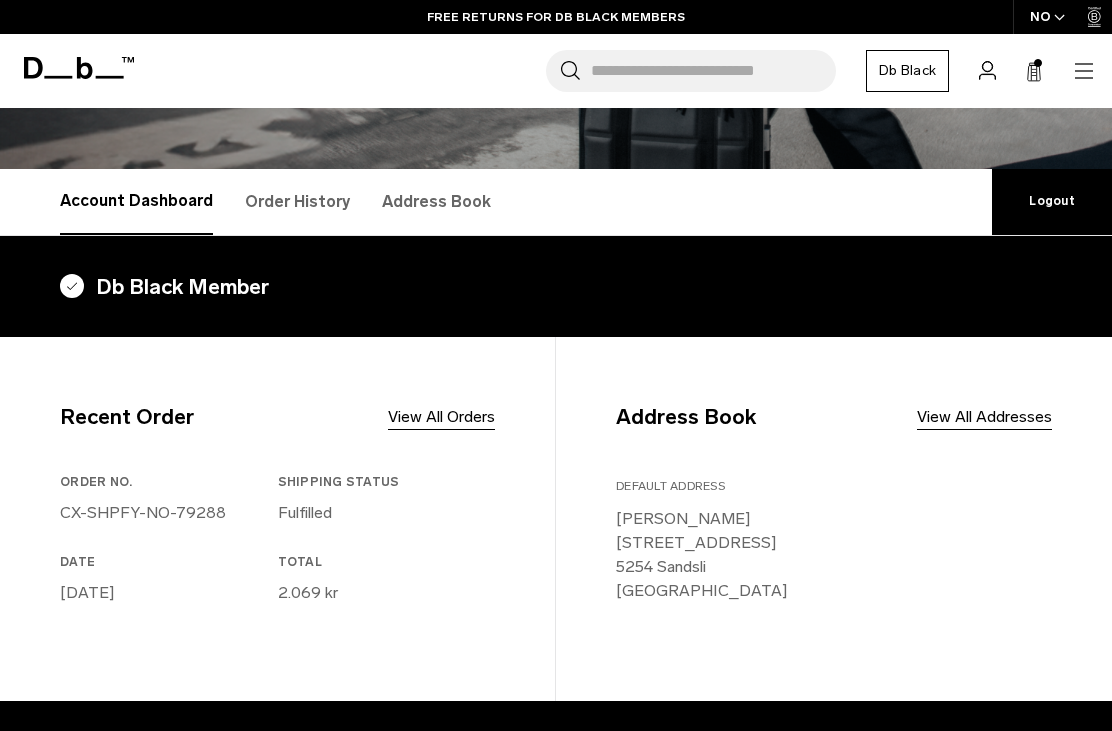 click on "Order History" at bounding box center (297, 202) 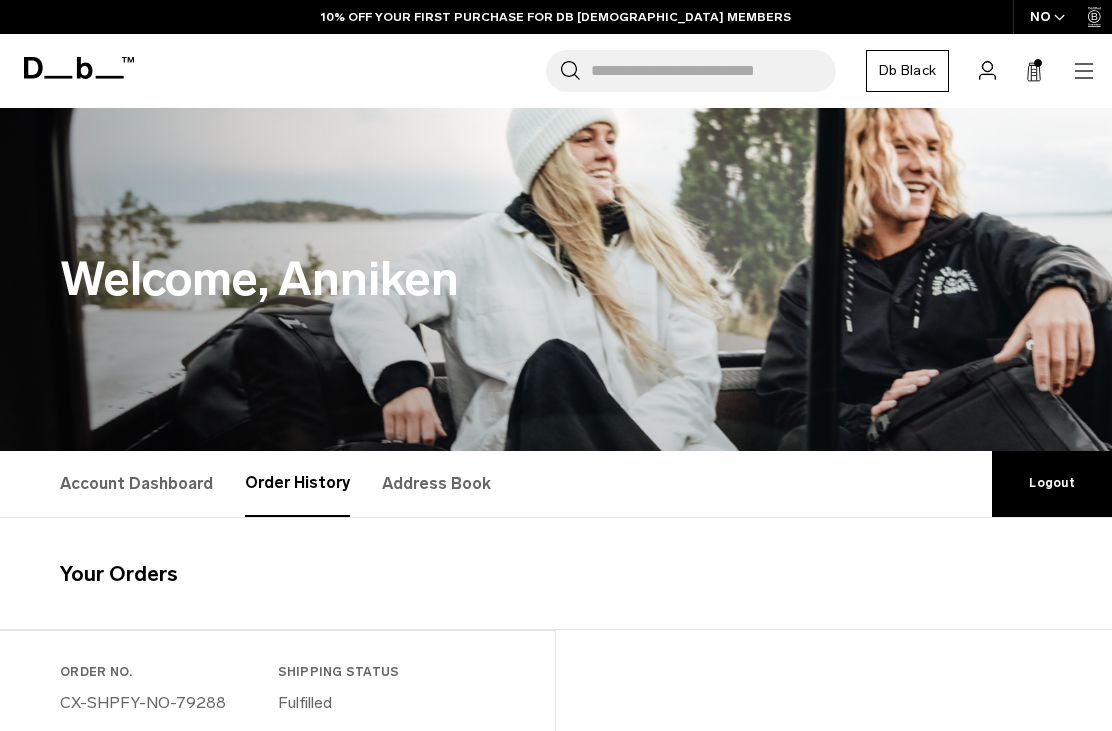 scroll, scrollTop: 0, scrollLeft: 0, axis: both 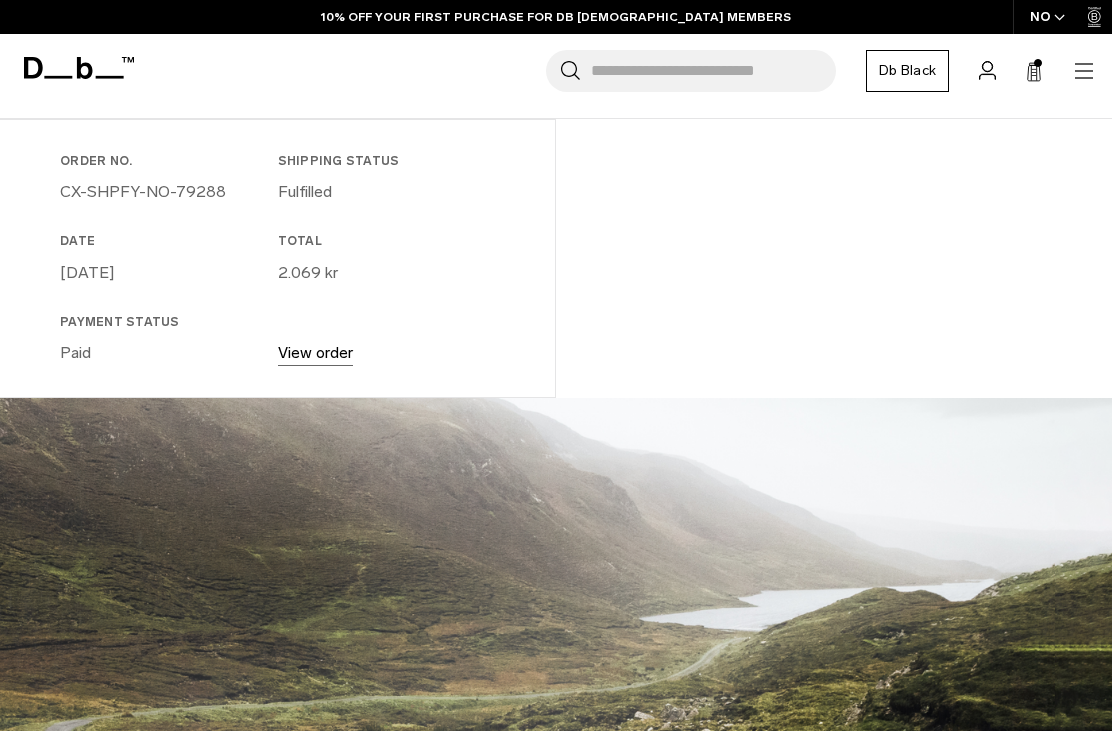 click on "View order" at bounding box center (315, 352) 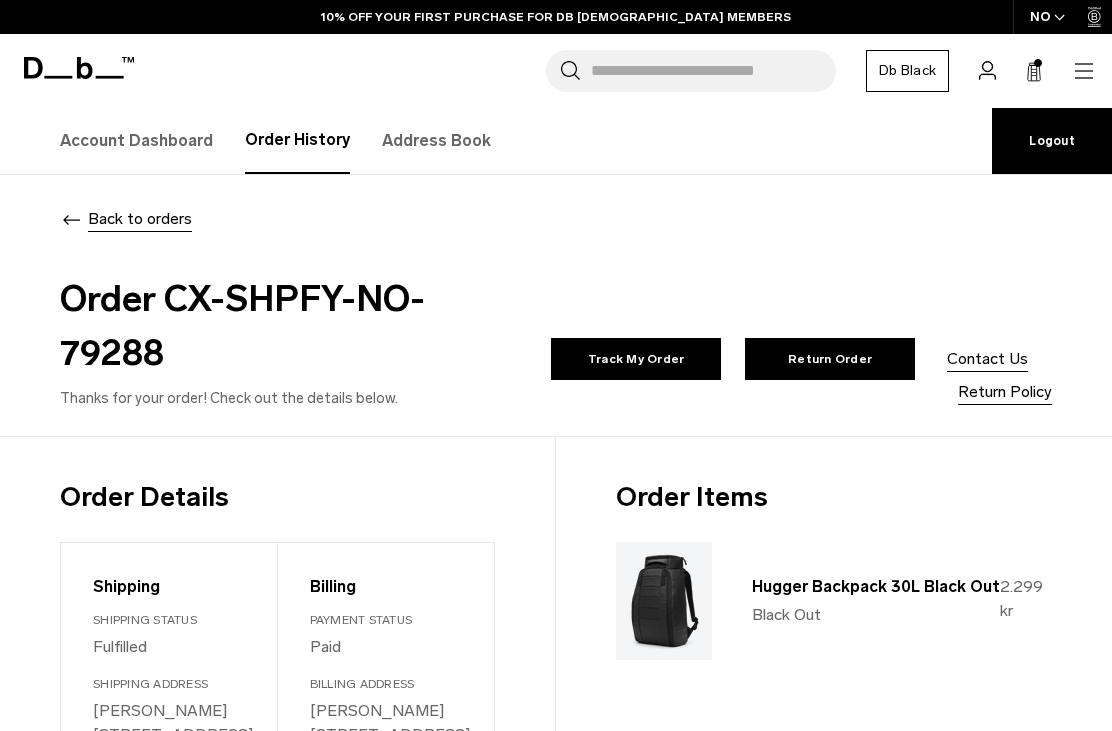 scroll, scrollTop: 0, scrollLeft: 0, axis: both 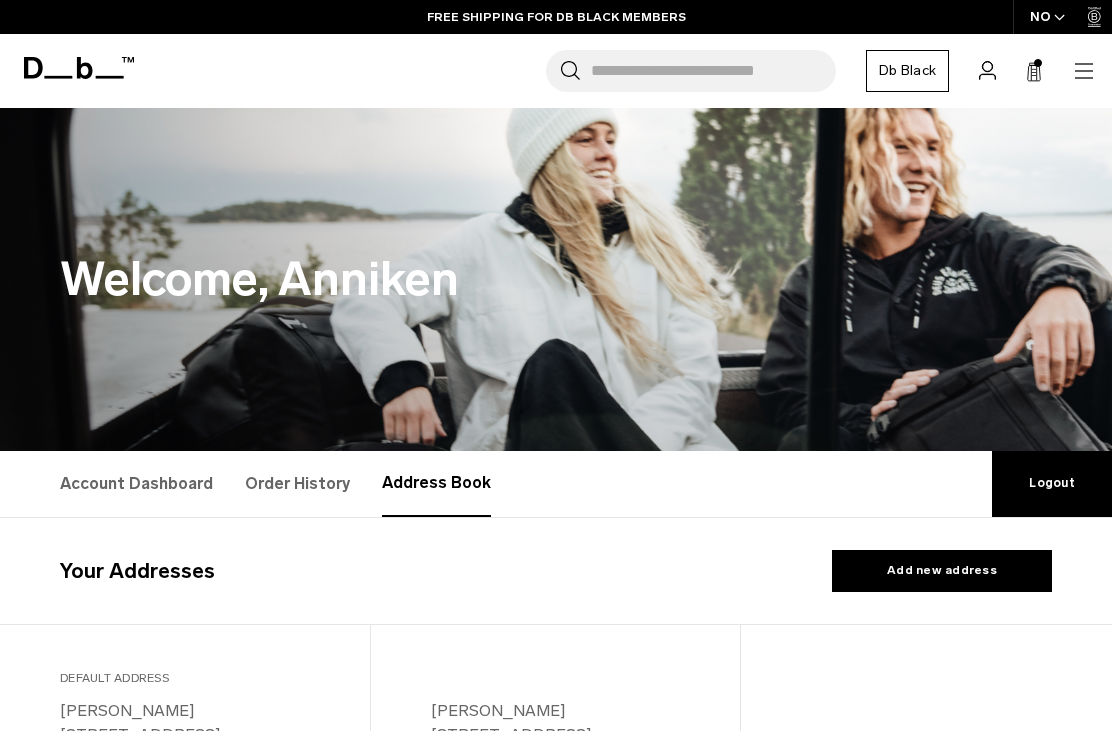 click on "Db Black" at bounding box center (907, 71) 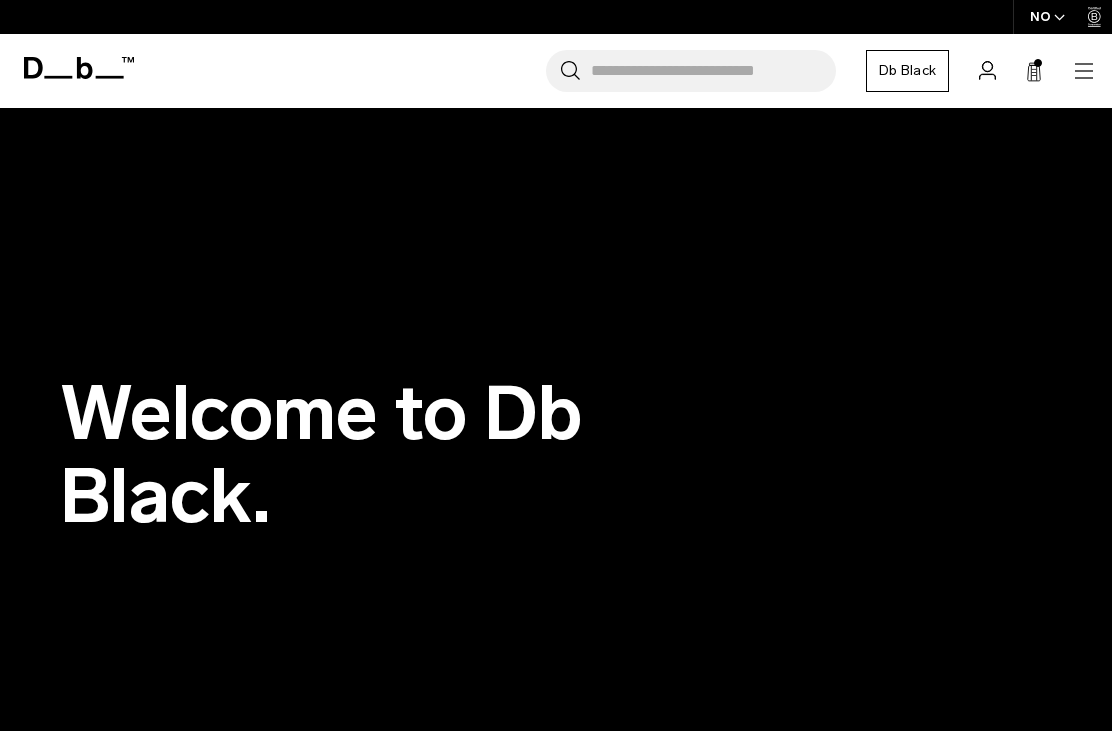 scroll, scrollTop: 0, scrollLeft: 0, axis: both 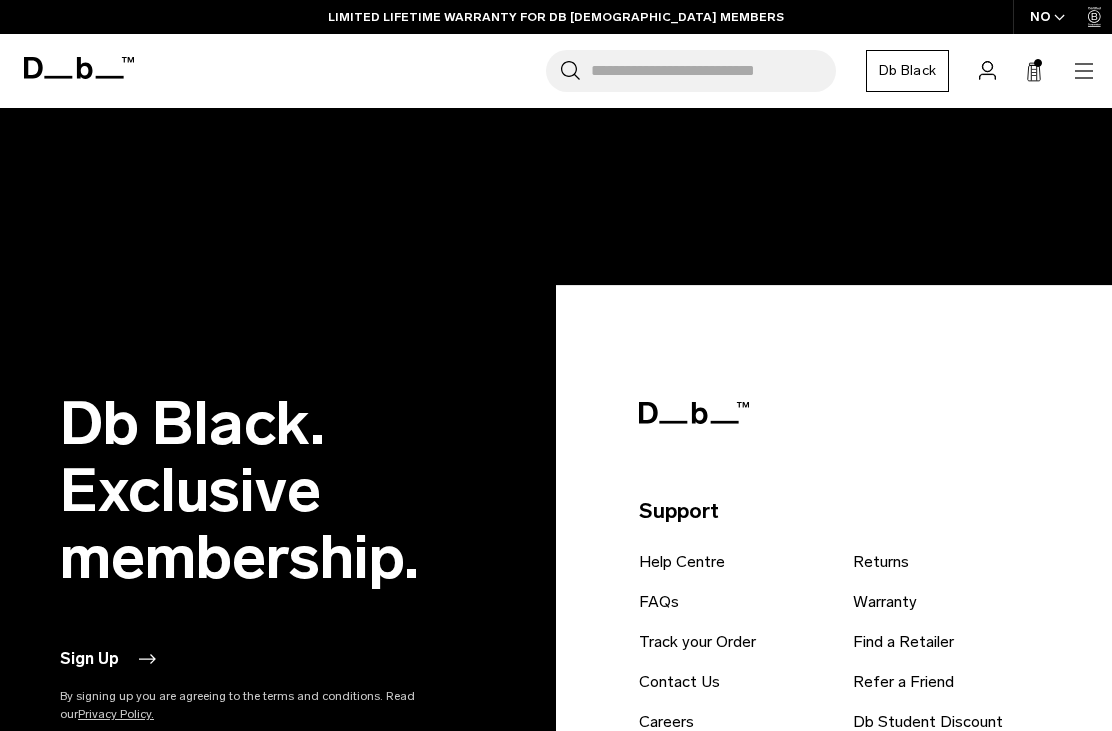 click 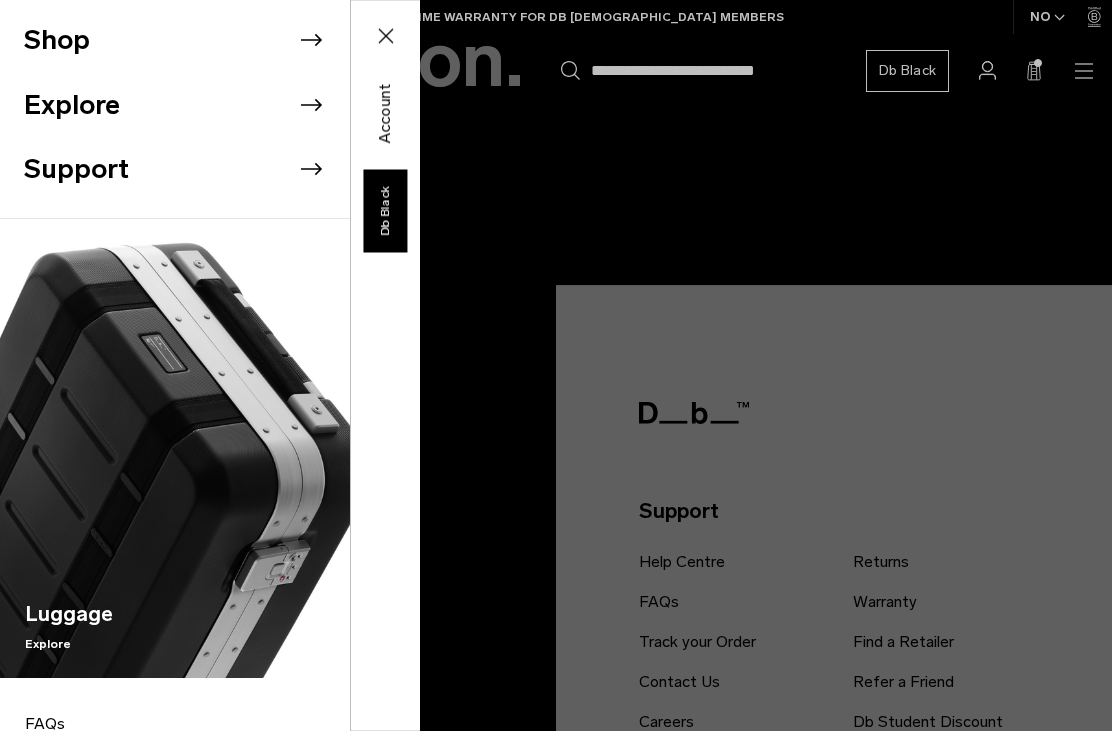 click 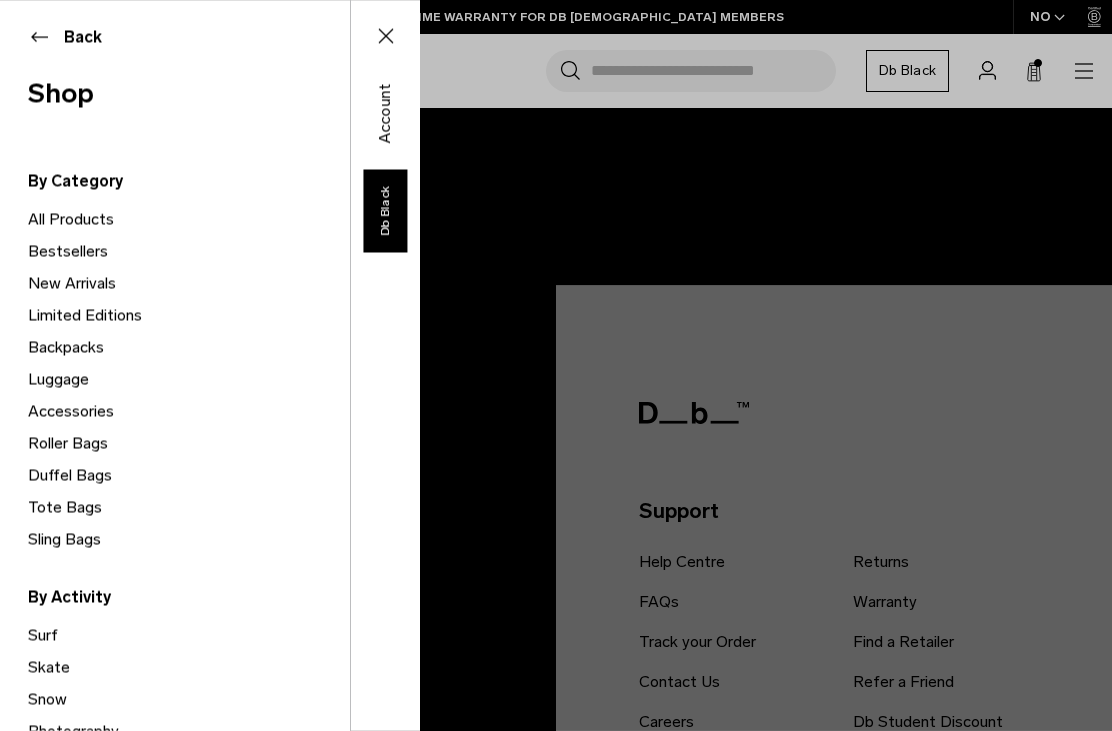 click on "New Arrivals" at bounding box center (189, 283) 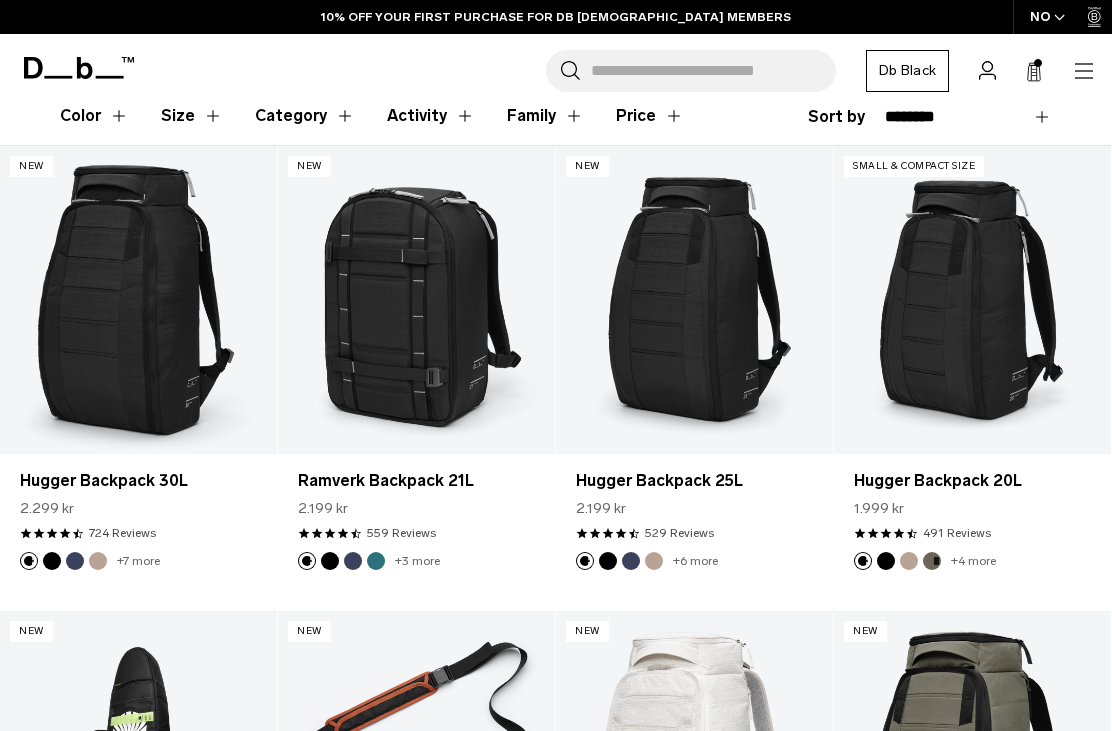 scroll, scrollTop: 0, scrollLeft: 0, axis: both 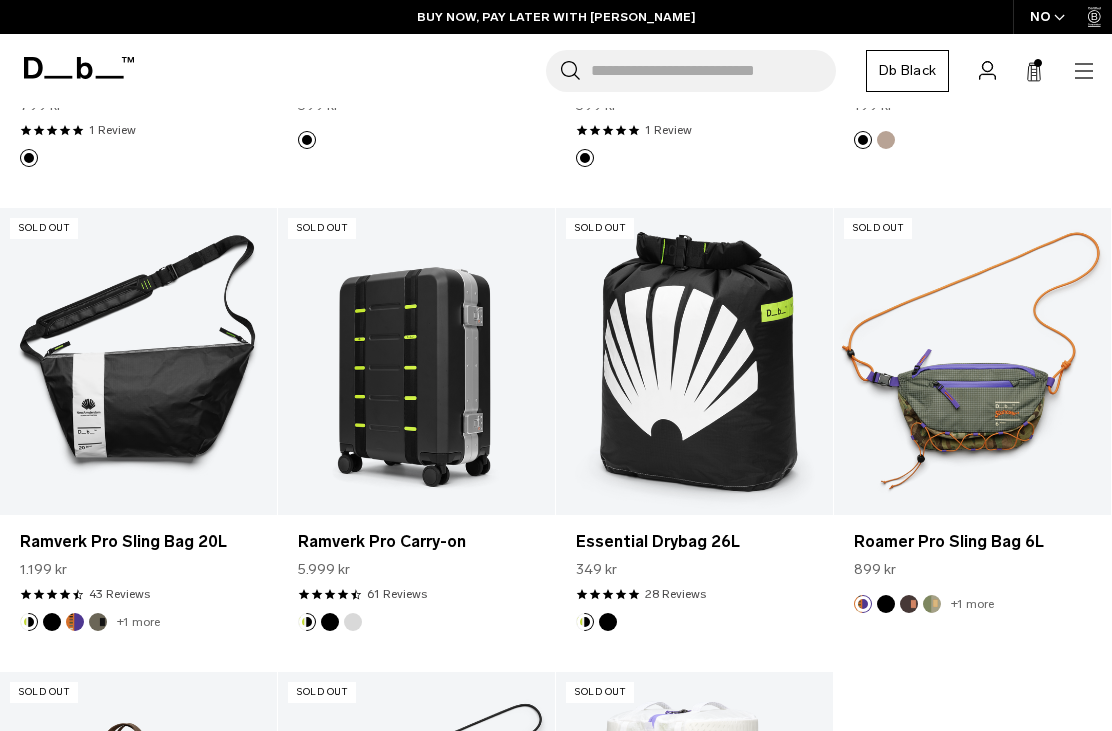 click 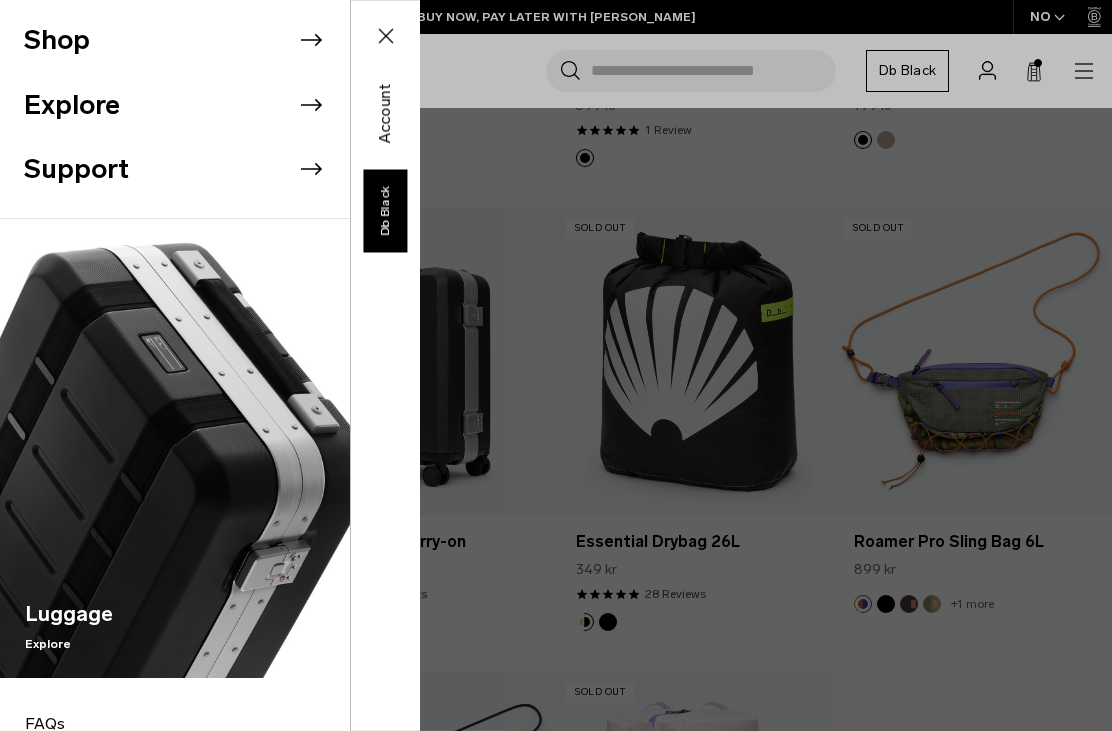 click 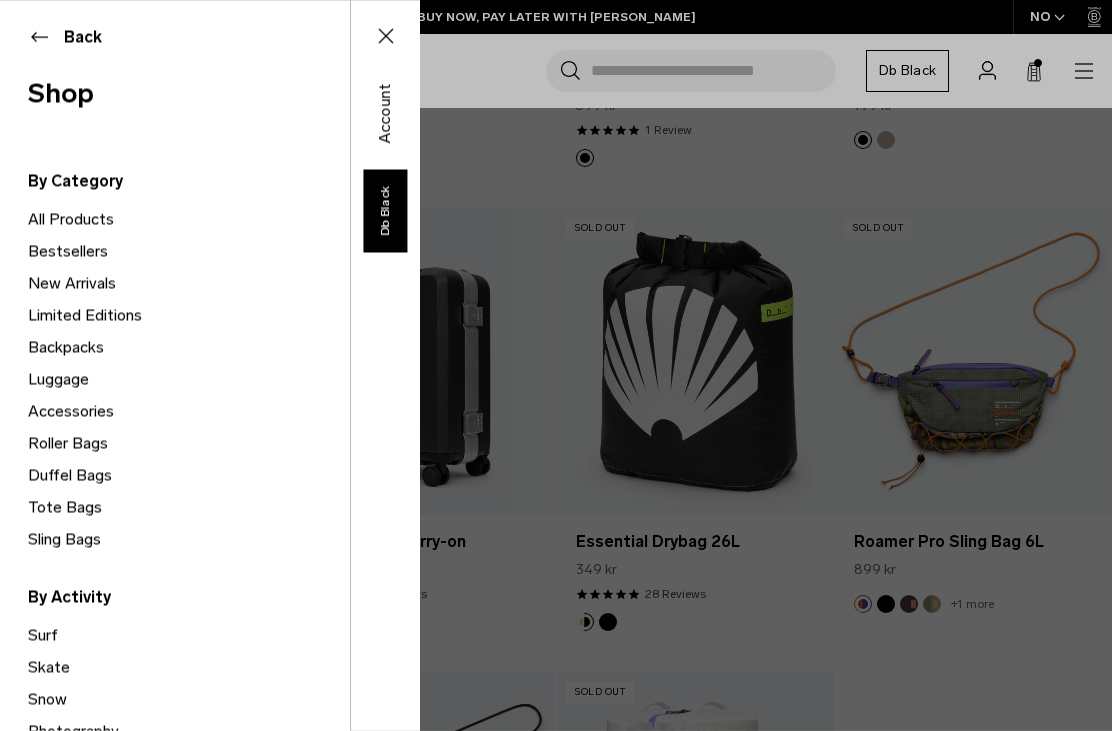 click on "Bestsellers" at bounding box center [189, 251] 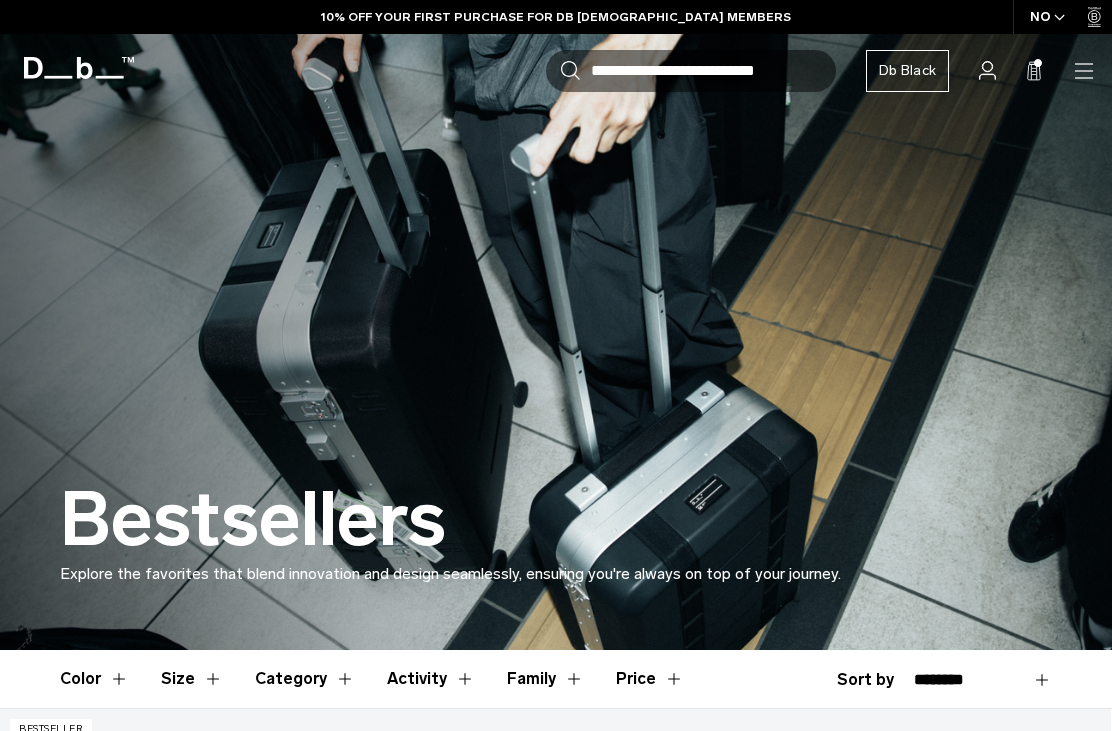select on "**********" 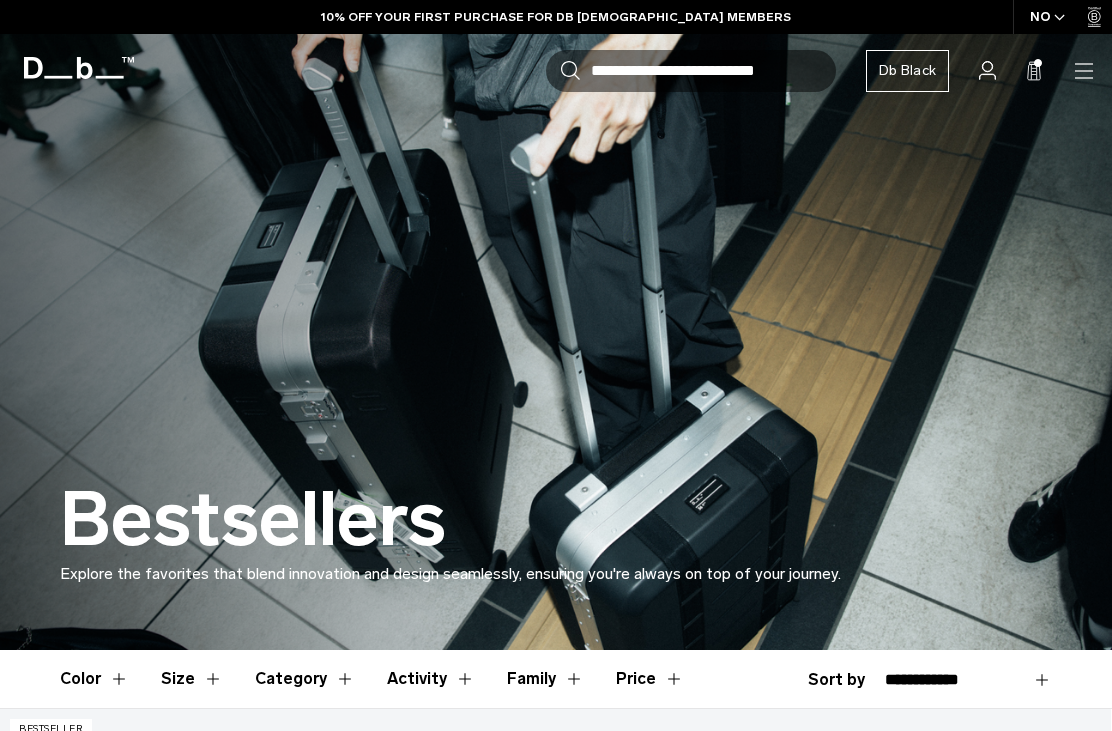 scroll, scrollTop: 0, scrollLeft: 0, axis: both 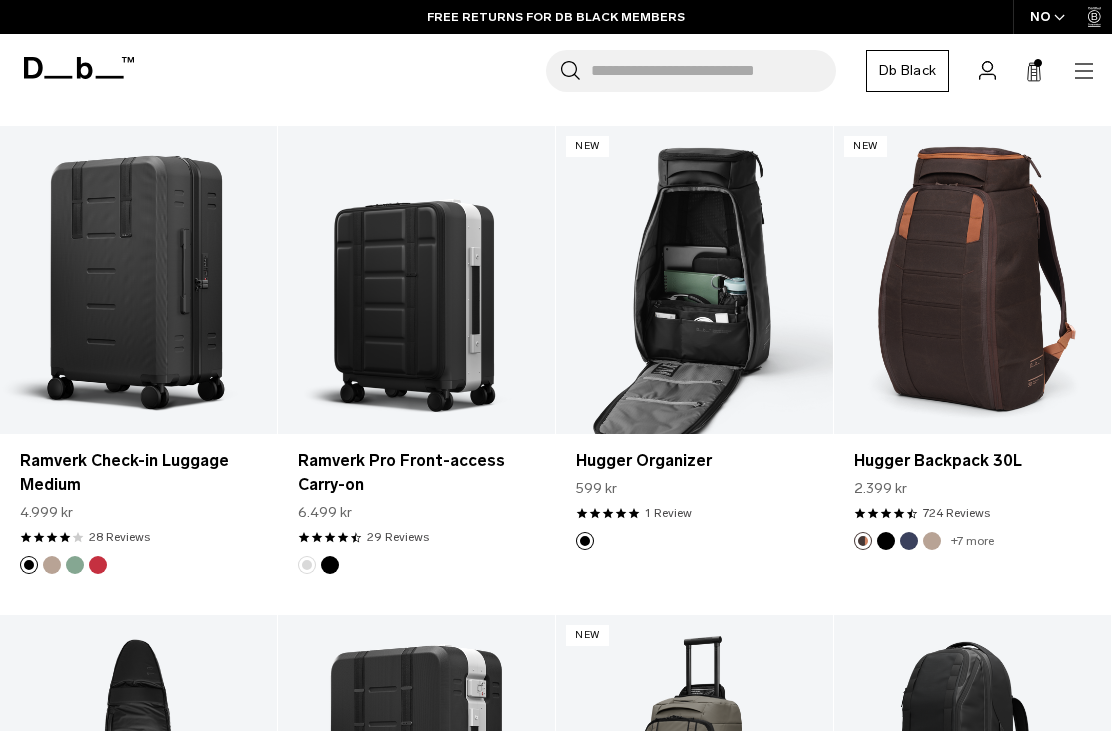 click at bounding box center (694, 280) 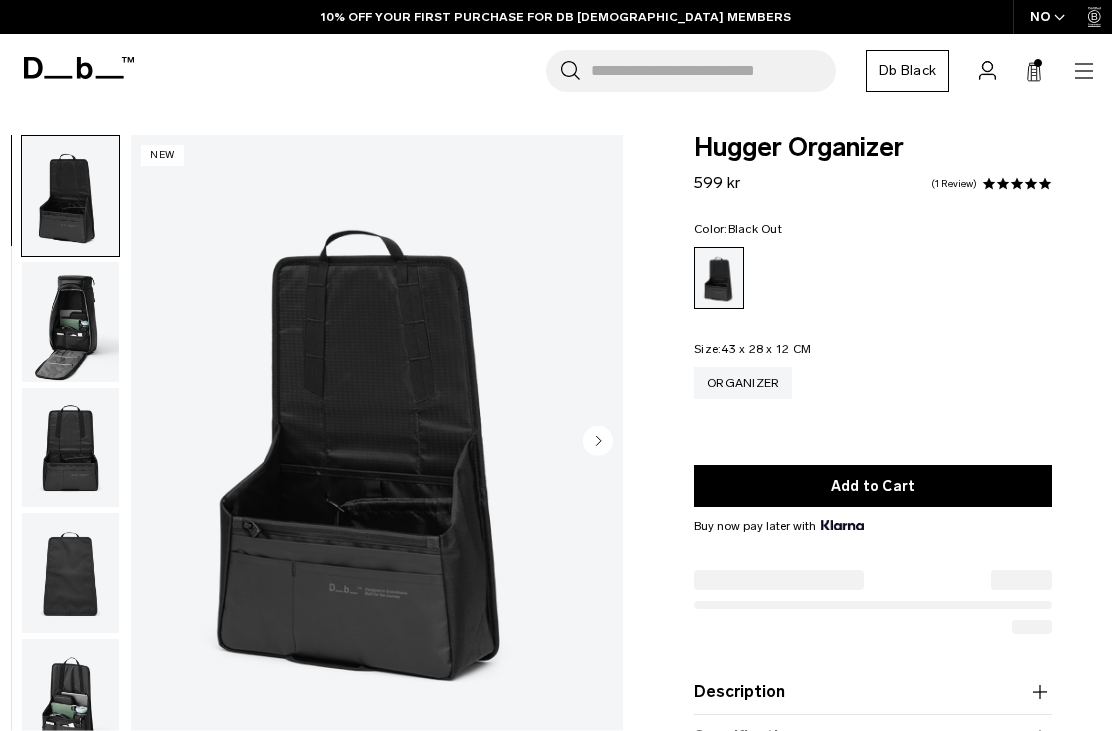 scroll, scrollTop: 0, scrollLeft: 0, axis: both 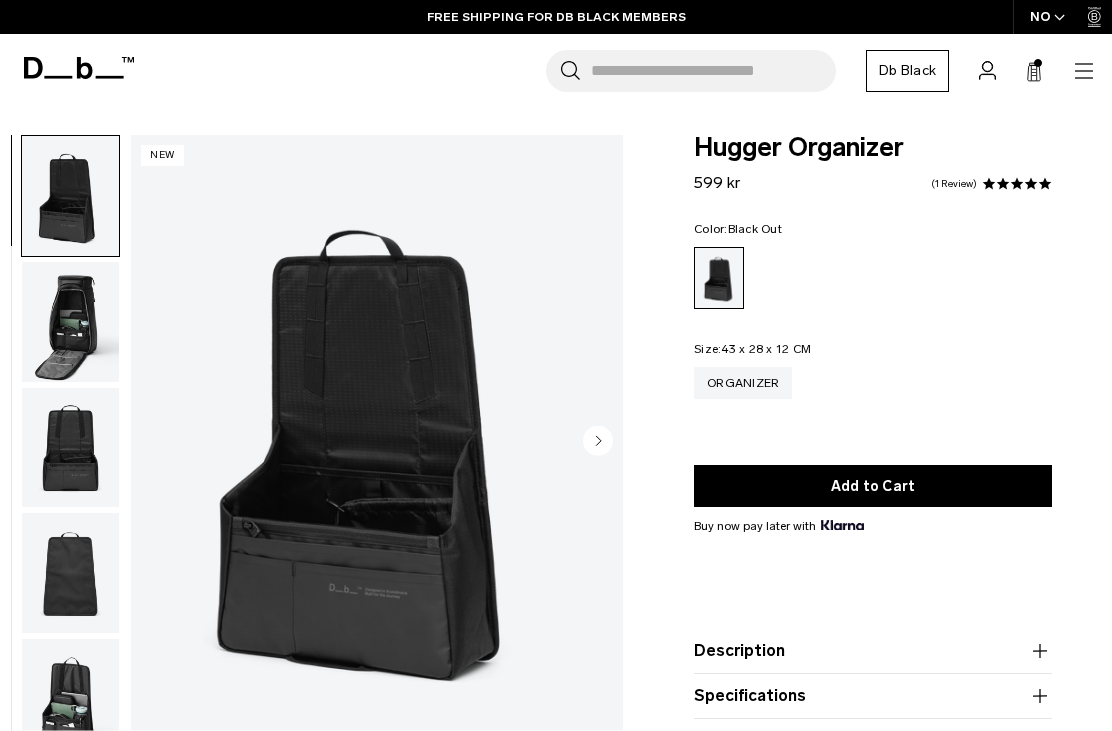 click at bounding box center [70, 322] 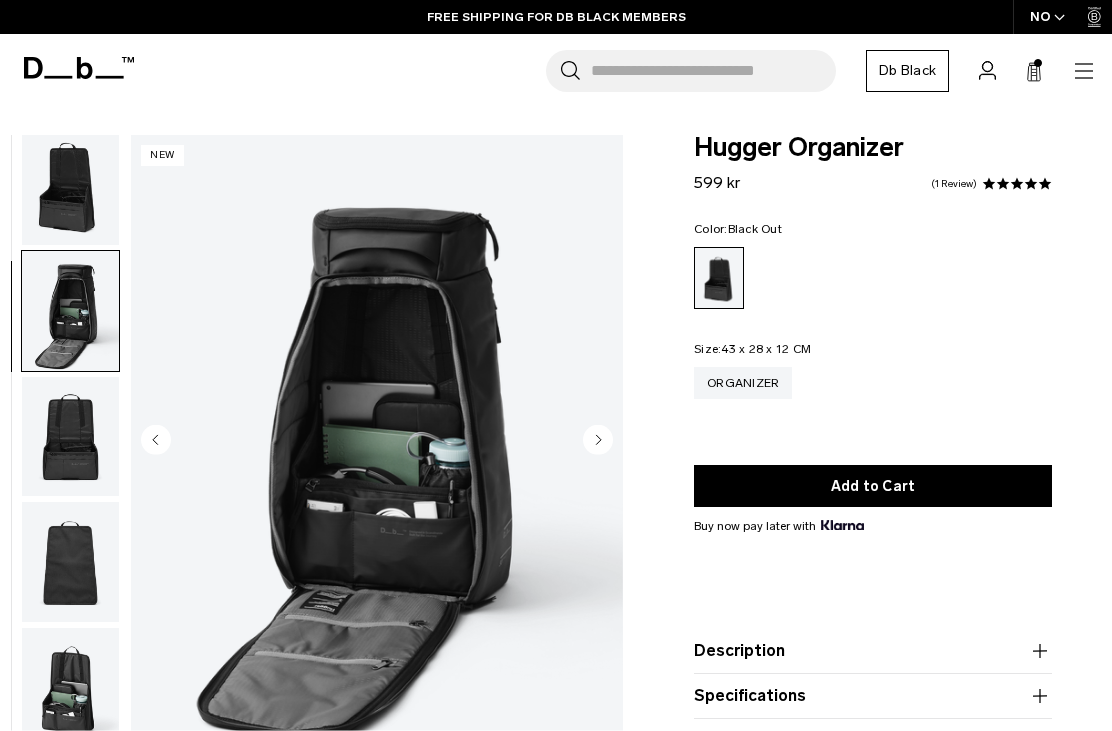 scroll, scrollTop: 17, scrollLeft: 0, axis: vertical 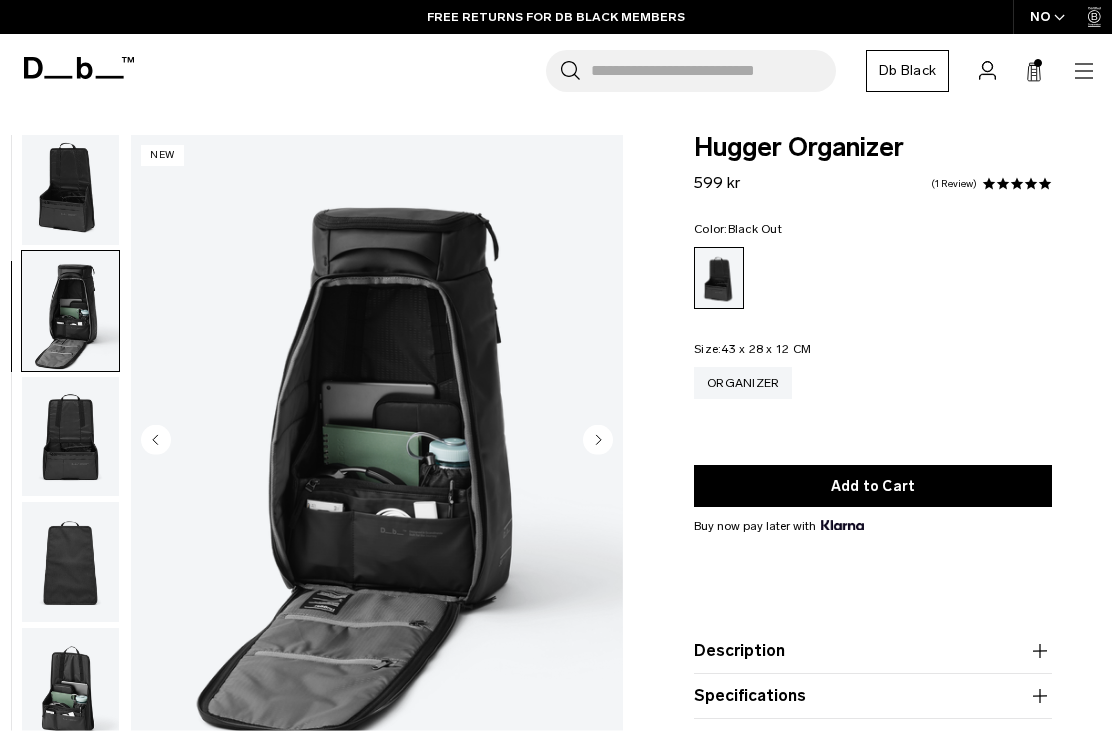 click on "1 Review" at bounding box center [954, 184] 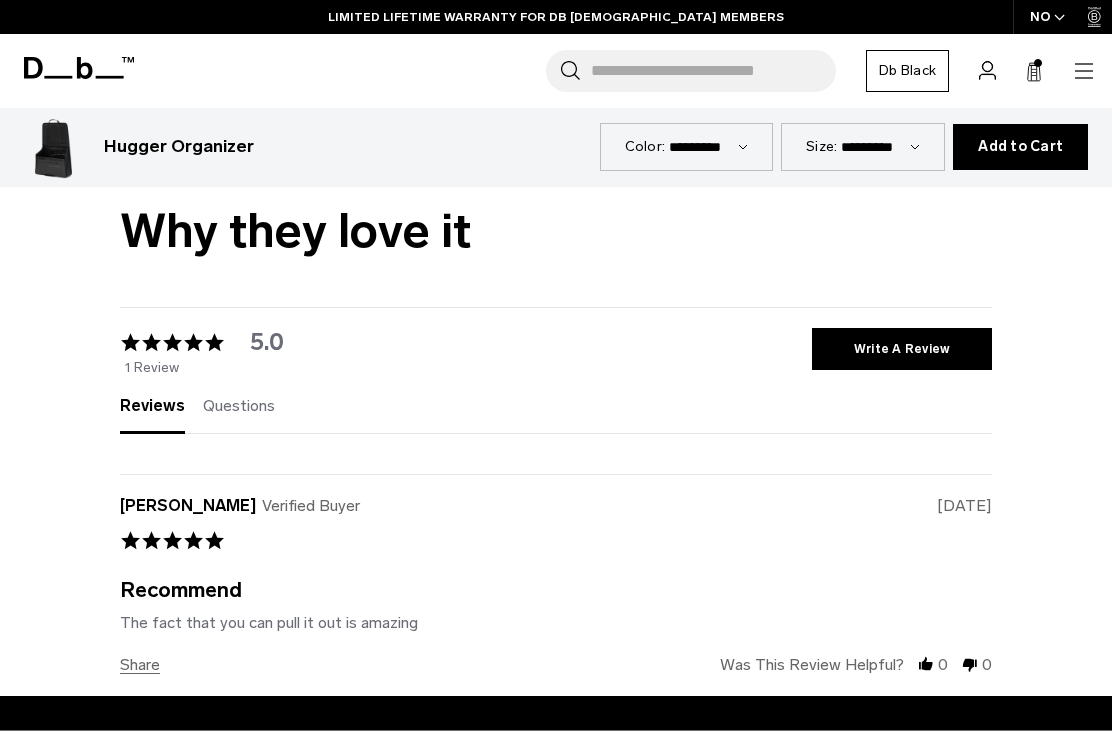click 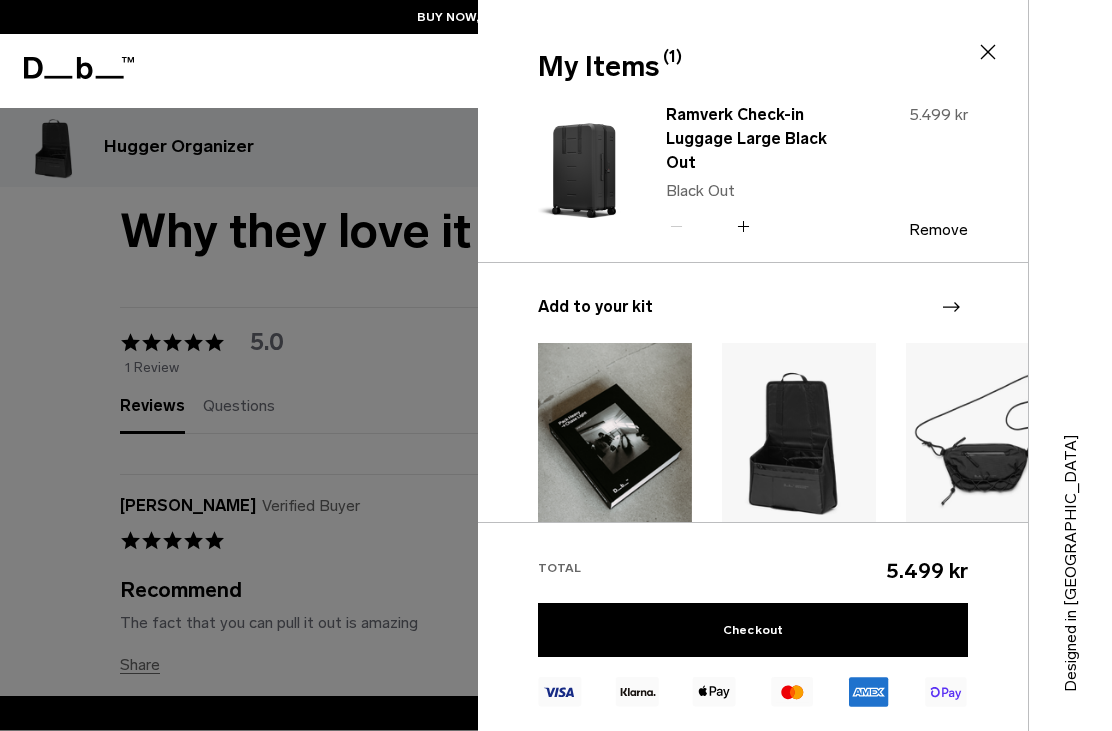 click on "Checkout" at bounding box center [753, 630] 